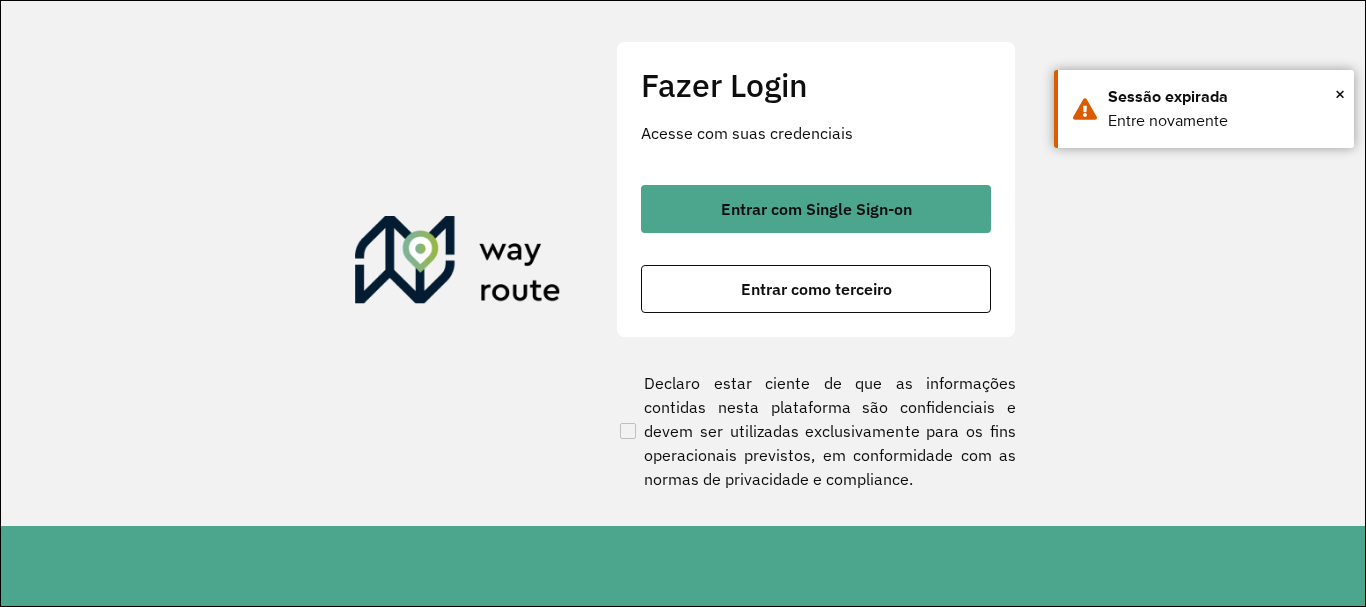 scroll, scrollTop: 0, scrollLeft: 0, axis: both 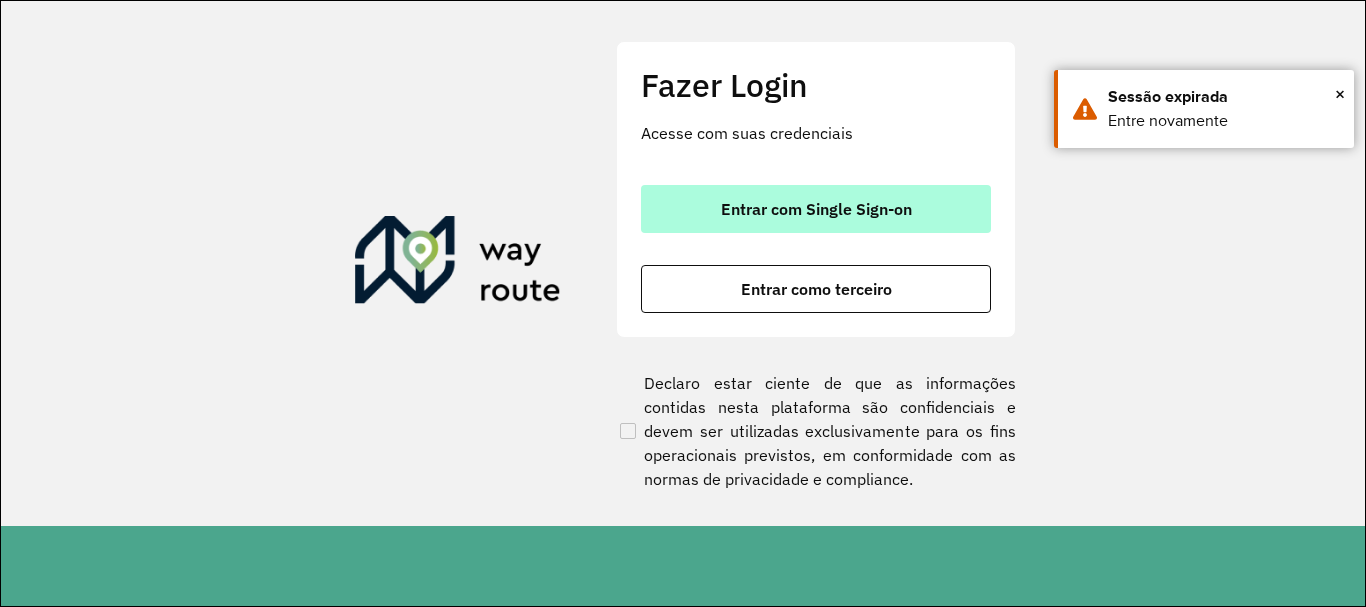 click on "Entrar com Single Sign-on" at bounding box center (816, 209) 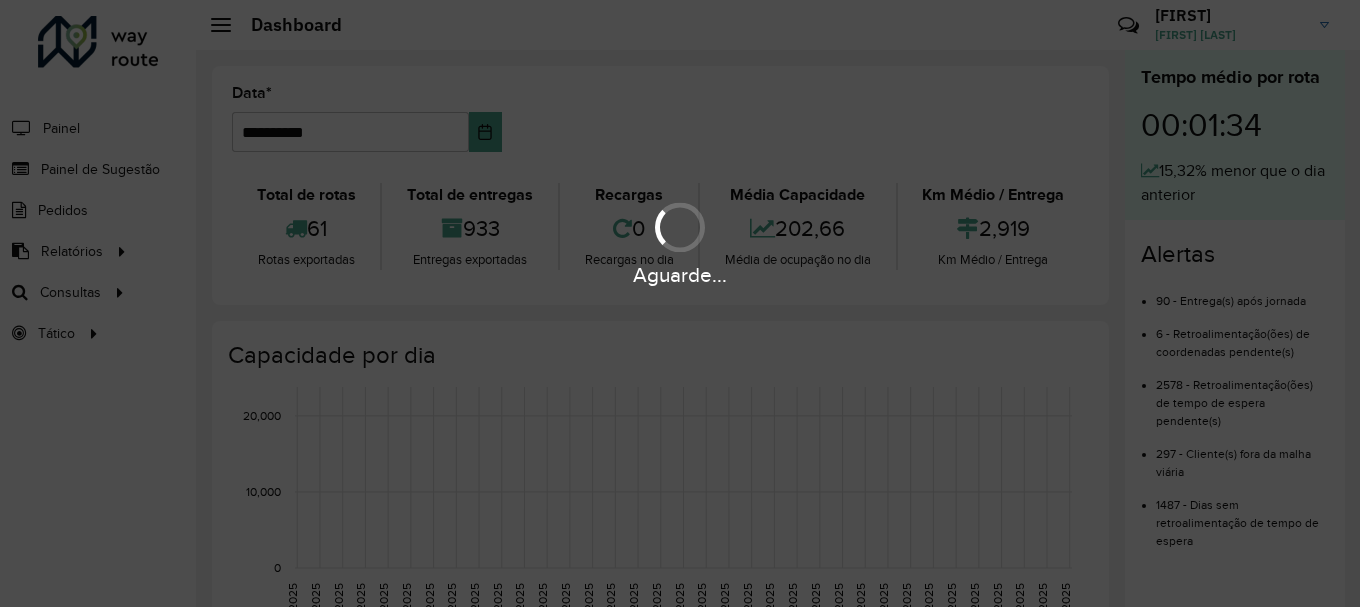 scroll, scrollTop: 0, scrollLeft: 0, axis: both 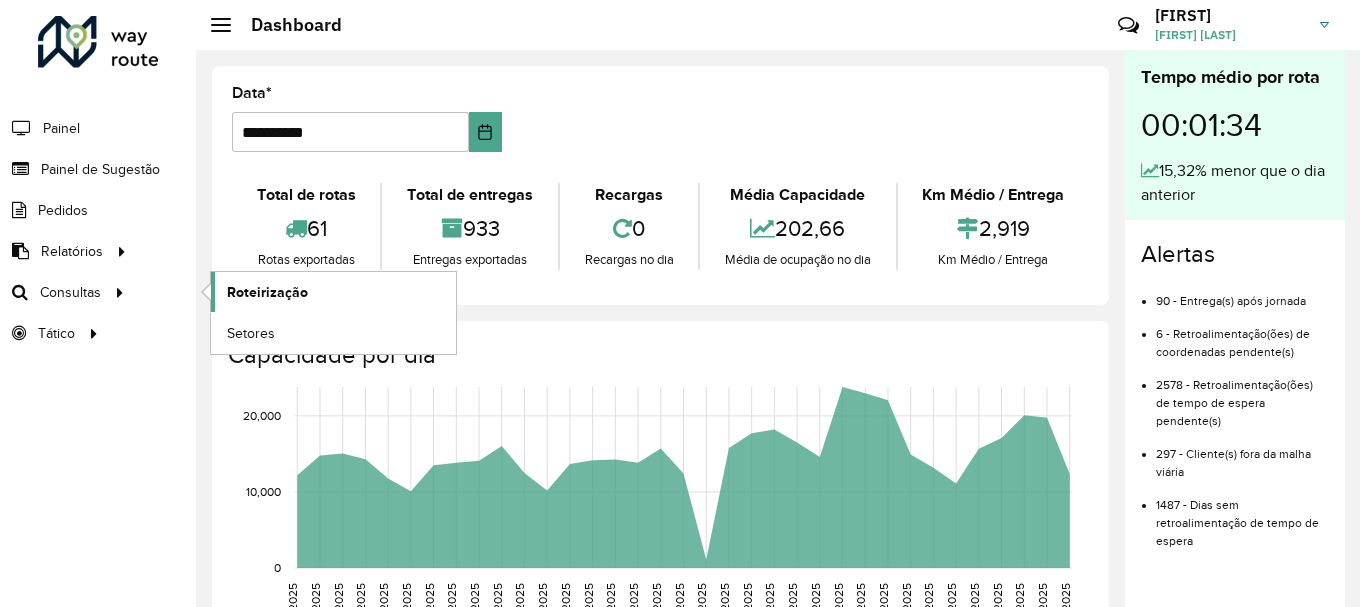 click on "Roteirização" 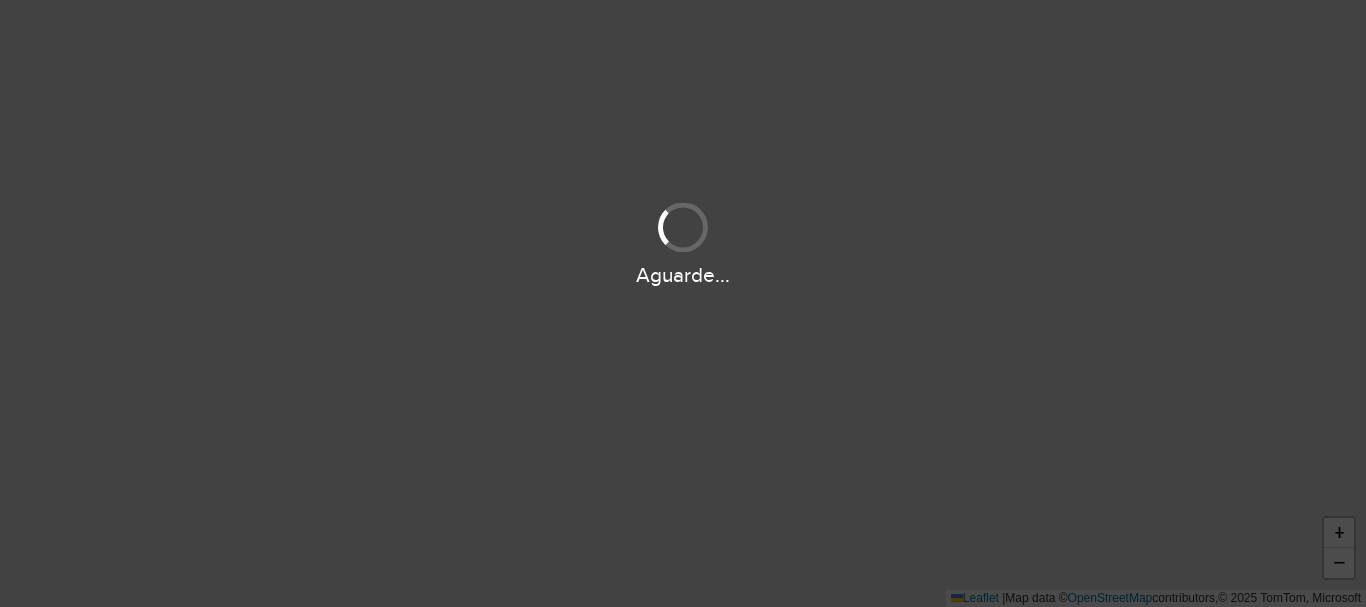 scroll, scrollTop: 0, scrollLeft: 0, axis: both 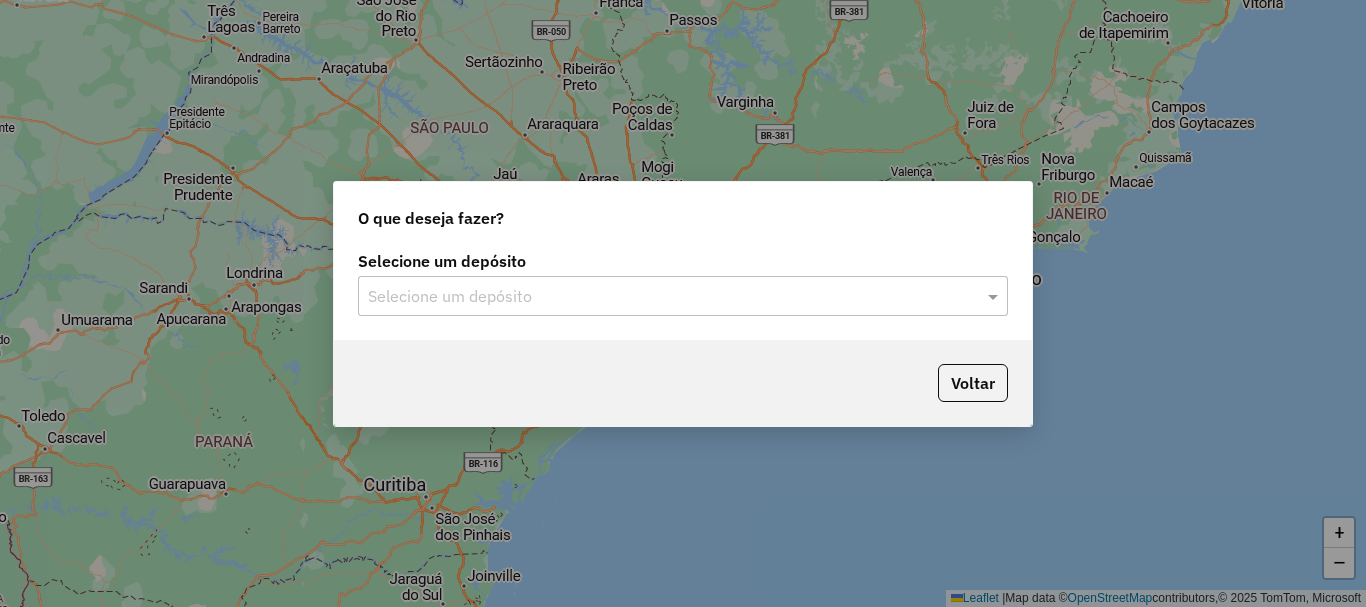 click 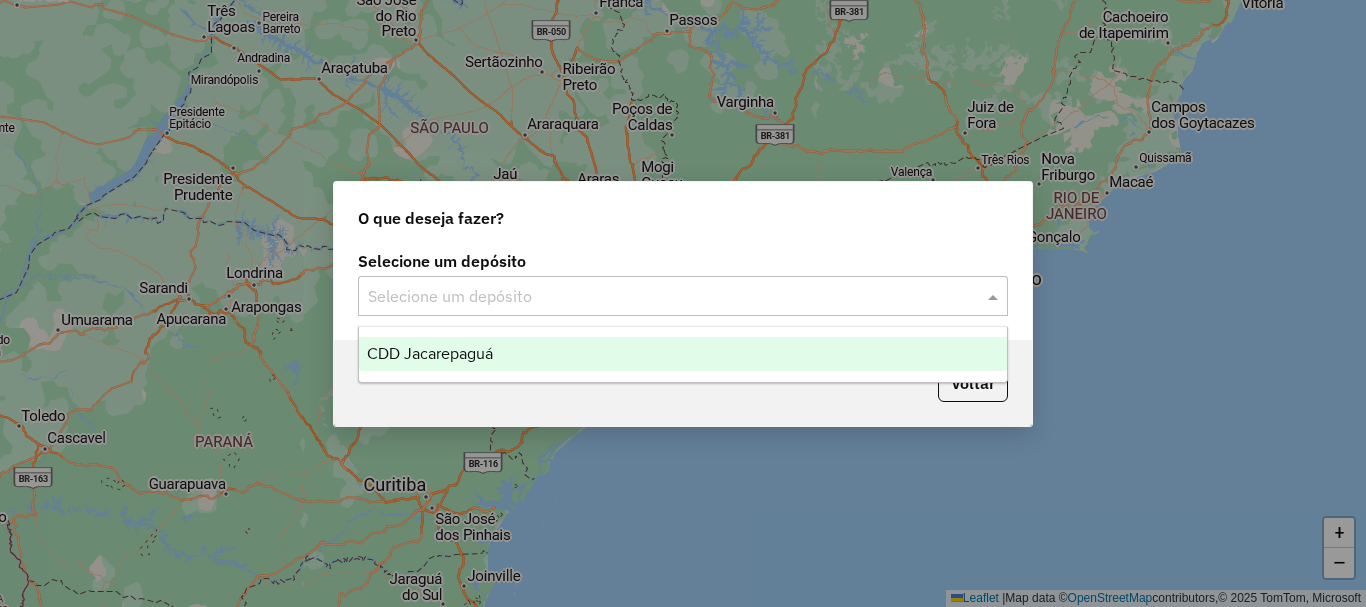 click on "CDD Jacarepaguá" at bounding box center (430, 353) 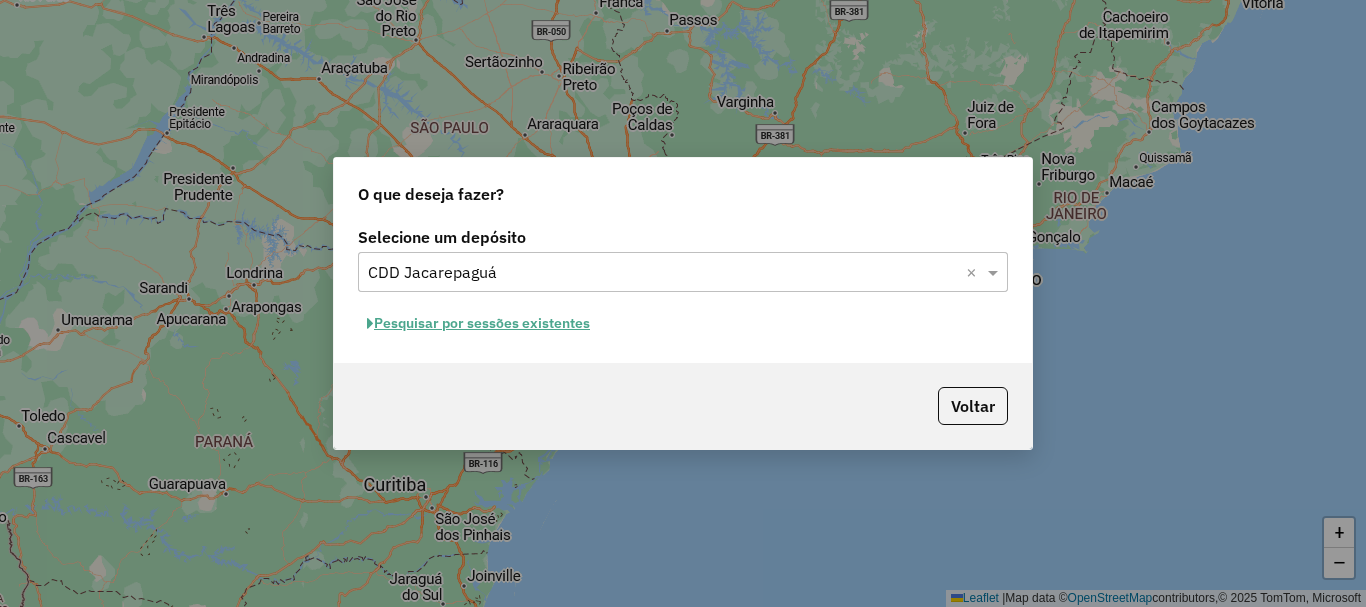 click on "Pesquisar por sessões existentes" 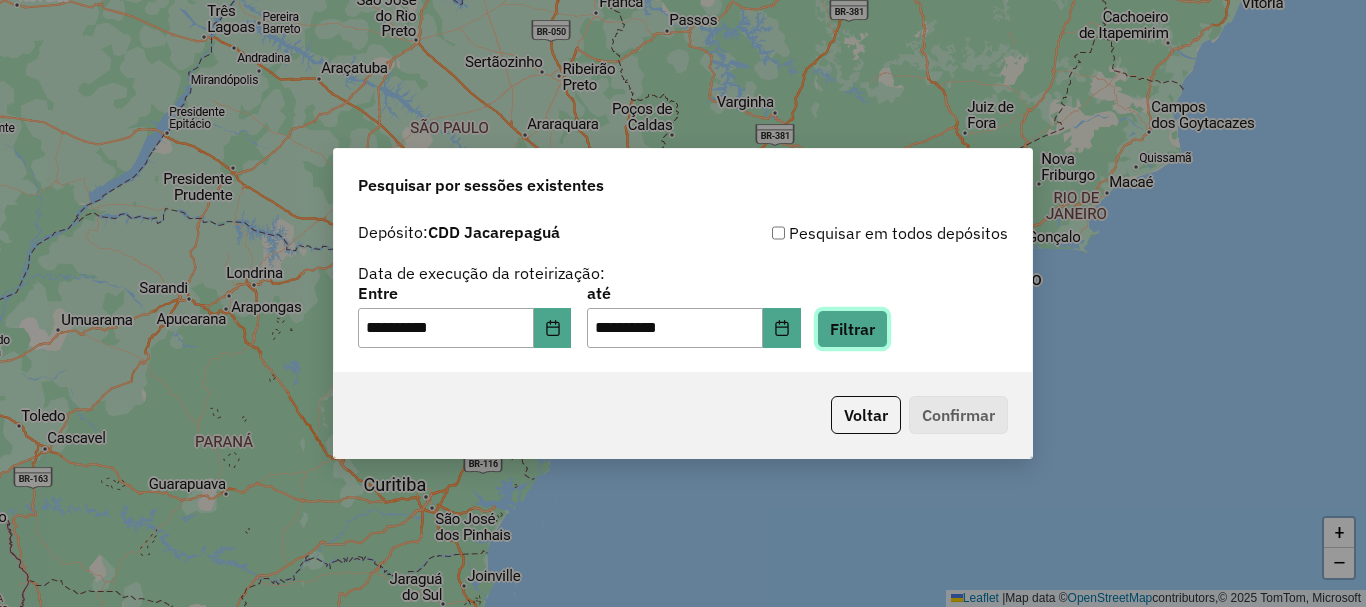 click on "Filtrar" 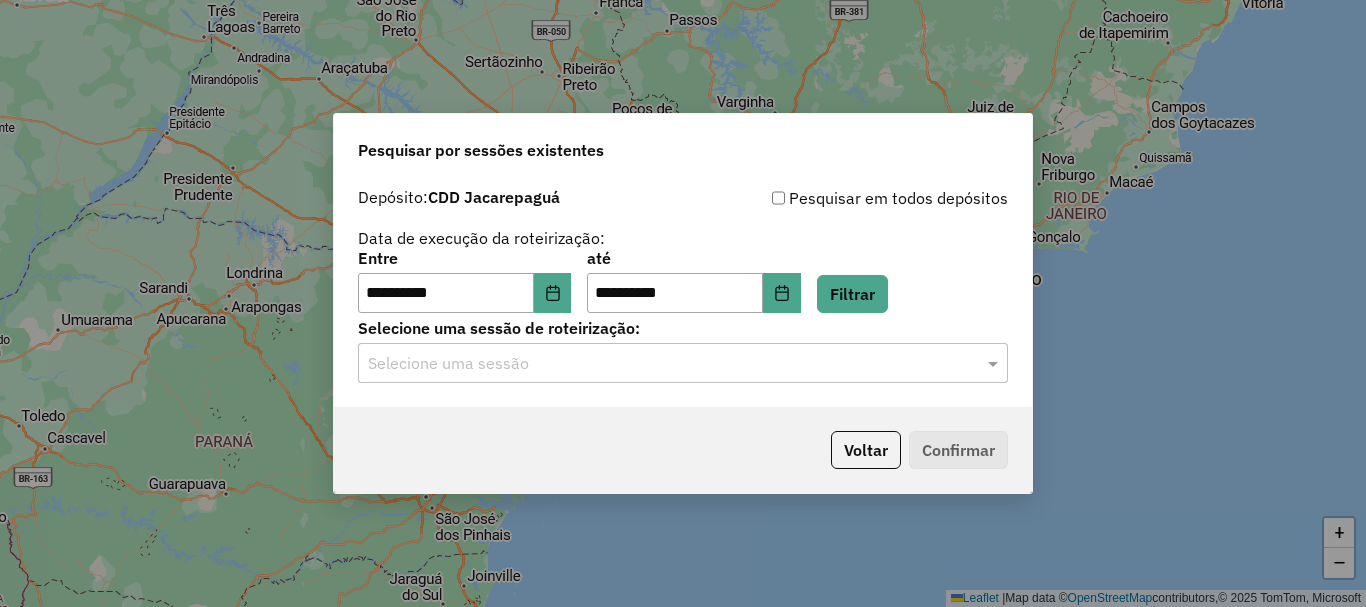 click 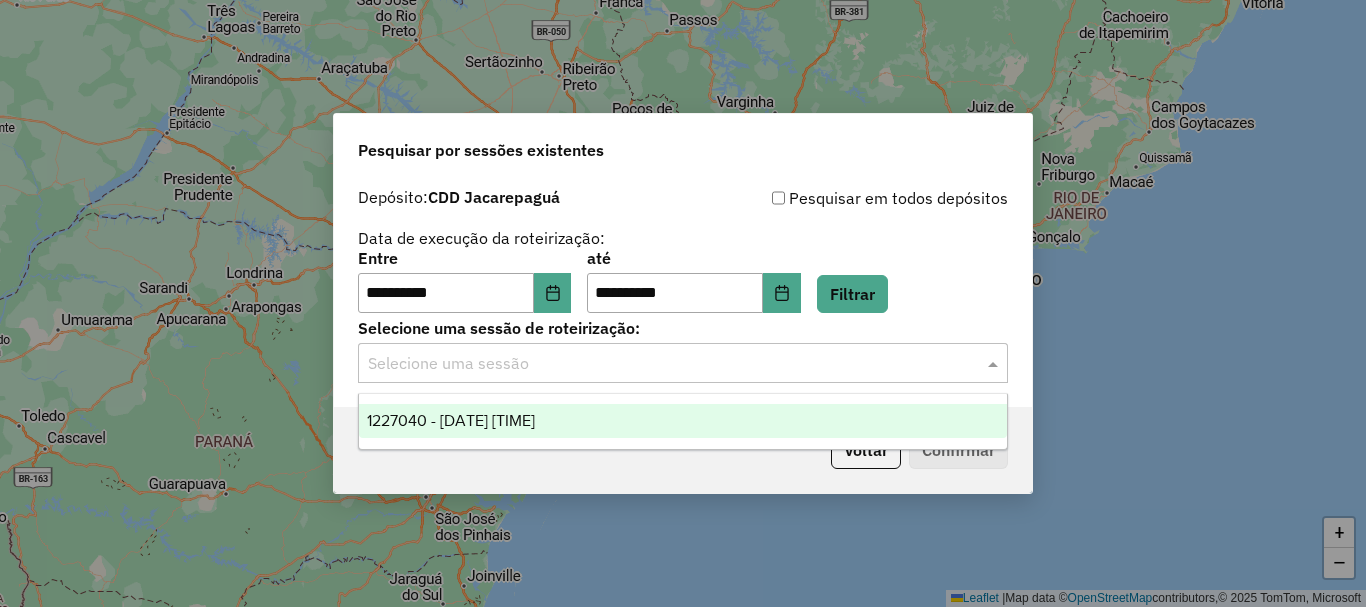 click on "1227040 - 09/08/2025 19:36" at bounding box center [451, 420] 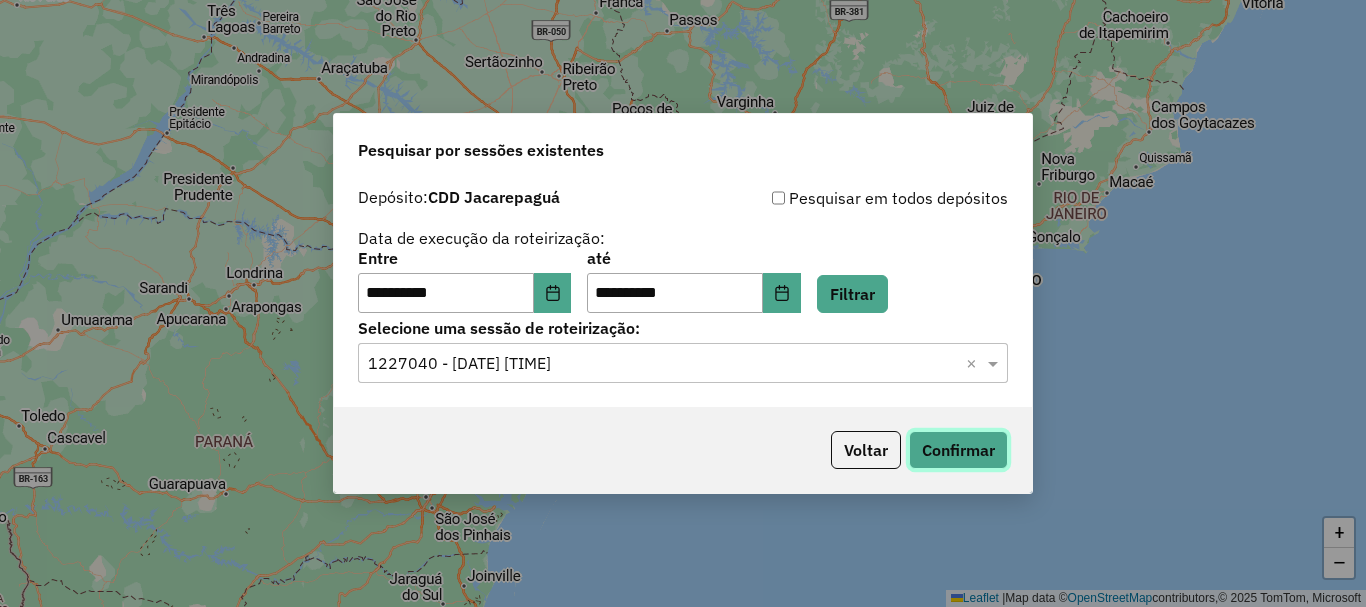 click on "Confirmar" 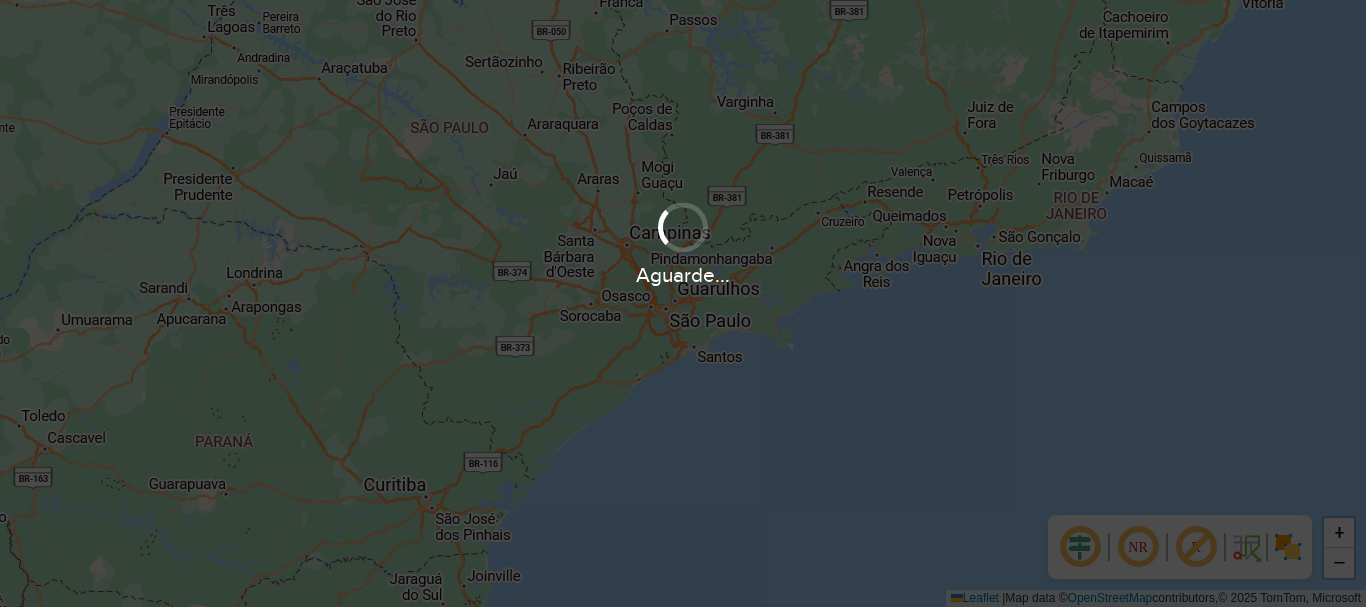 scroll, scrollTop: 0, scrollLeft: 0, axis: both 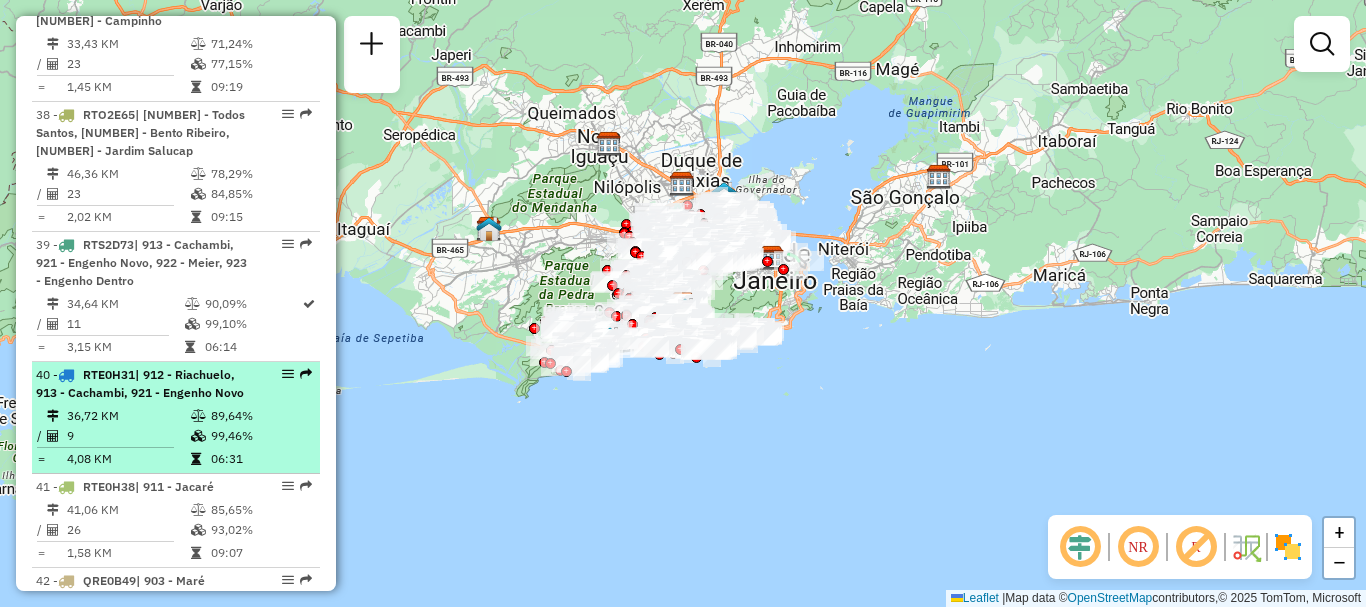 click on "| 912 - Riachuelo, 913 - Cachambi, 921 - Engenho Novo" at bounding box center (140, 383) 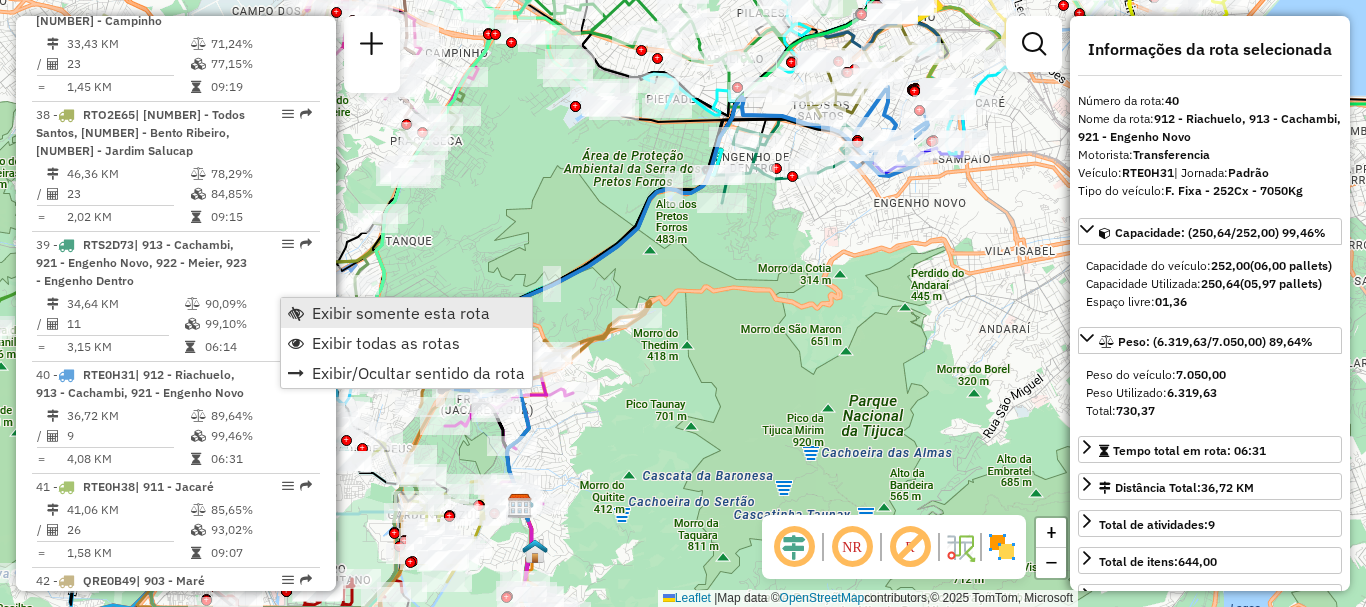 click on "Exibir somente esta rota" at bounding box center [401, 313] 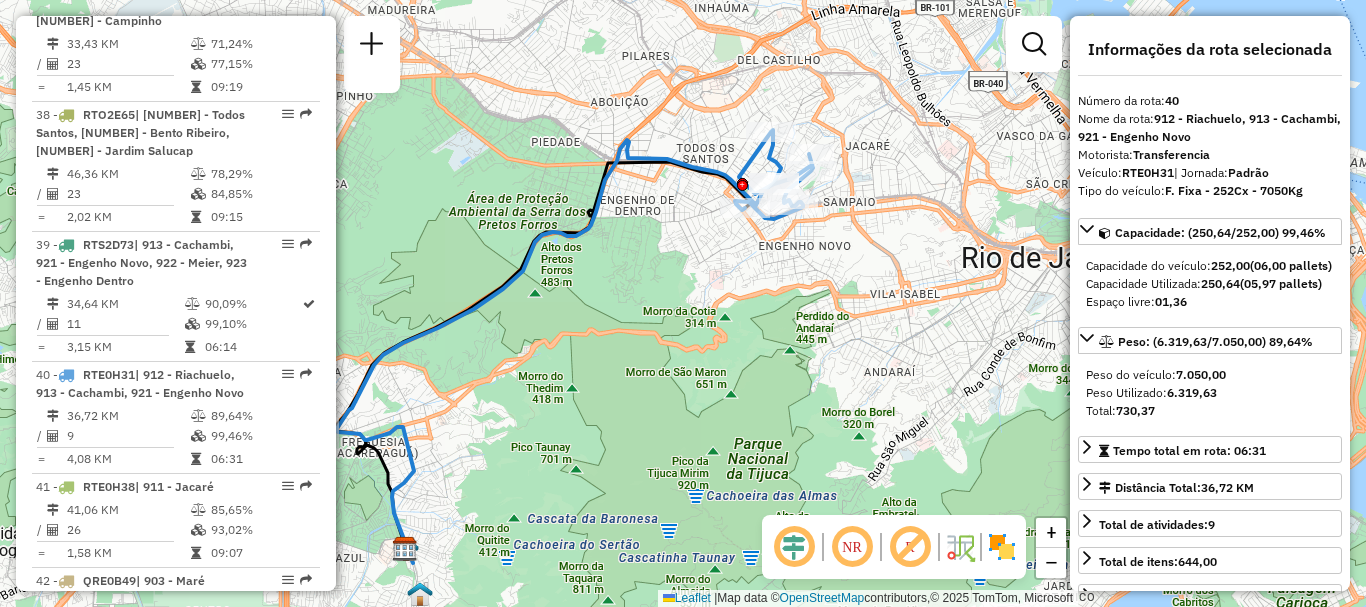 drag, startPoint x: 796, startPoint y: 199, endPoint x: 640, endPoint y: 259, distance: 167.14066 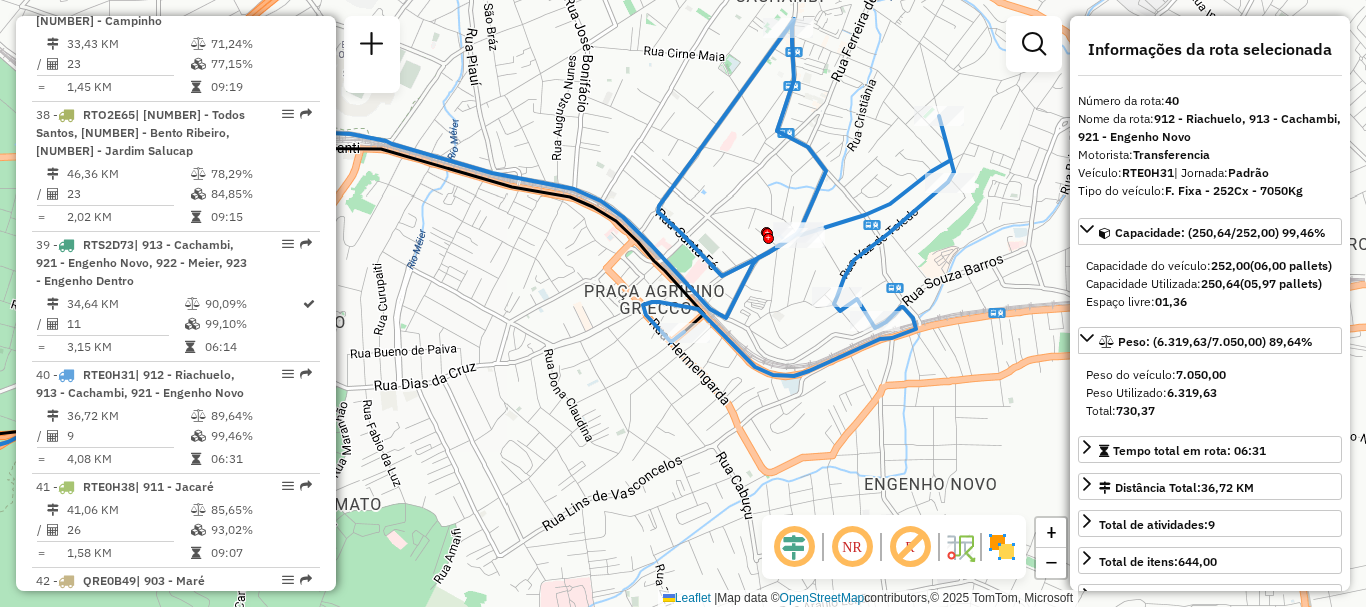 drag, startPoint x: 719, startPoint y: 297, endPoint x: 796, endPoint y: 377, distance: 111.03603 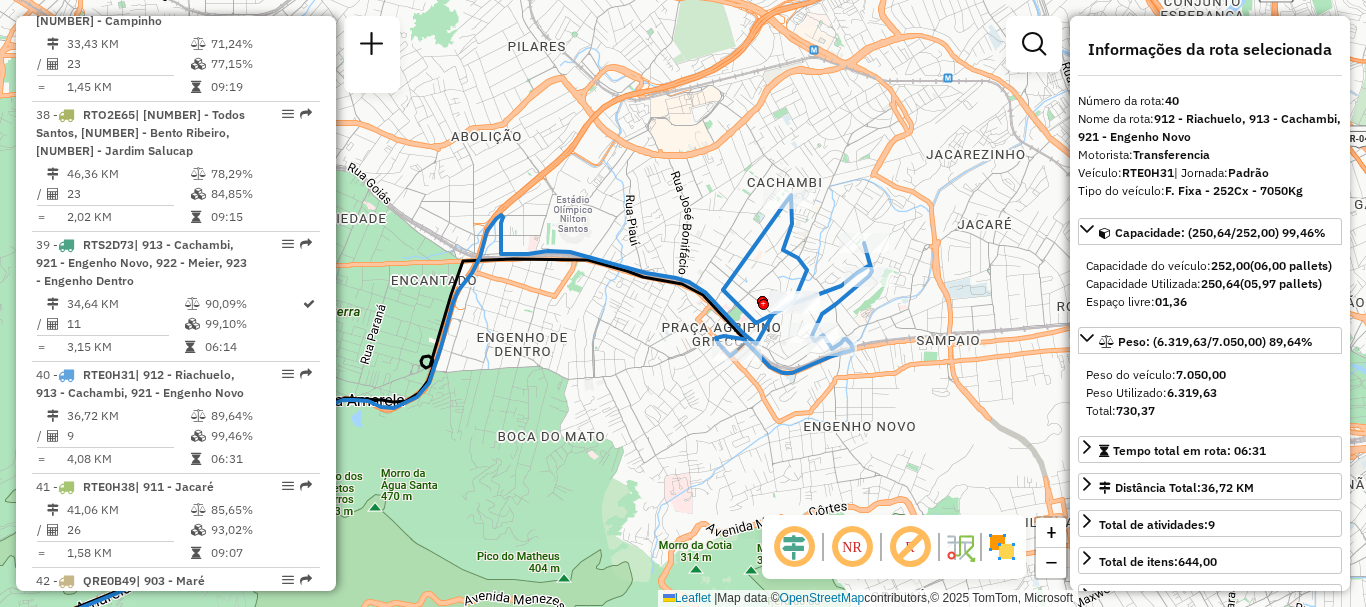 scroll, scrollTop: 7067, scrollLeft: 0, axis: vertical 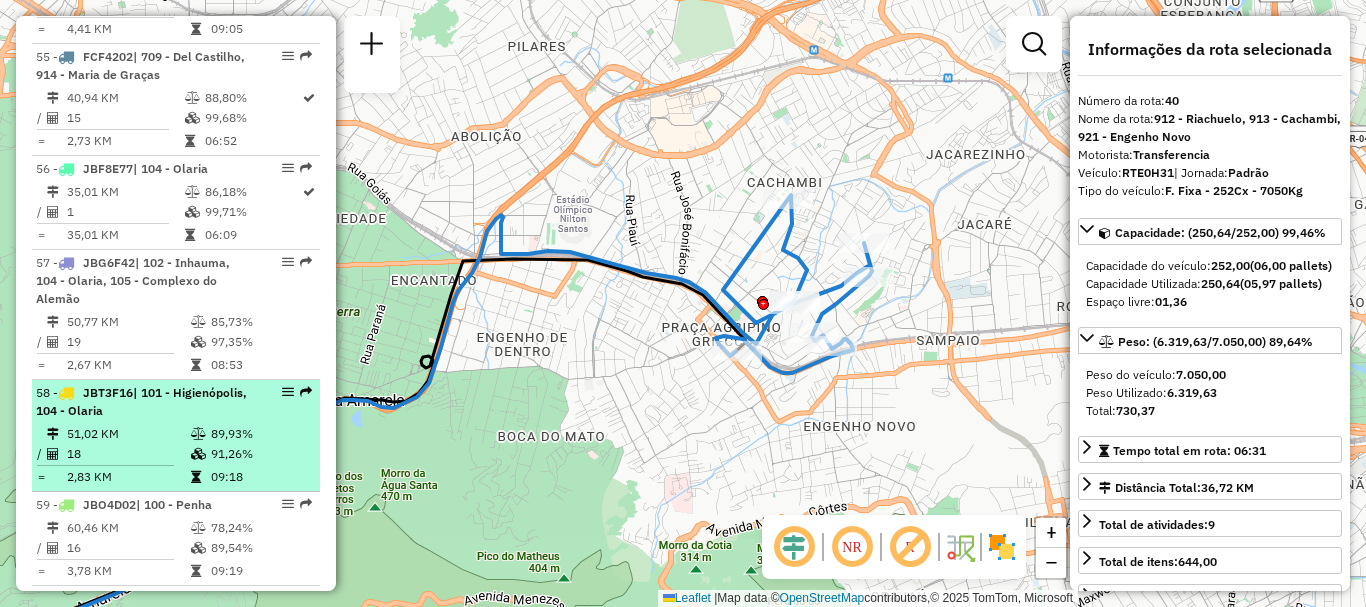 click on "| 101 - Higienópolis, 104 - Olaria" at bounding box center [141, 401] 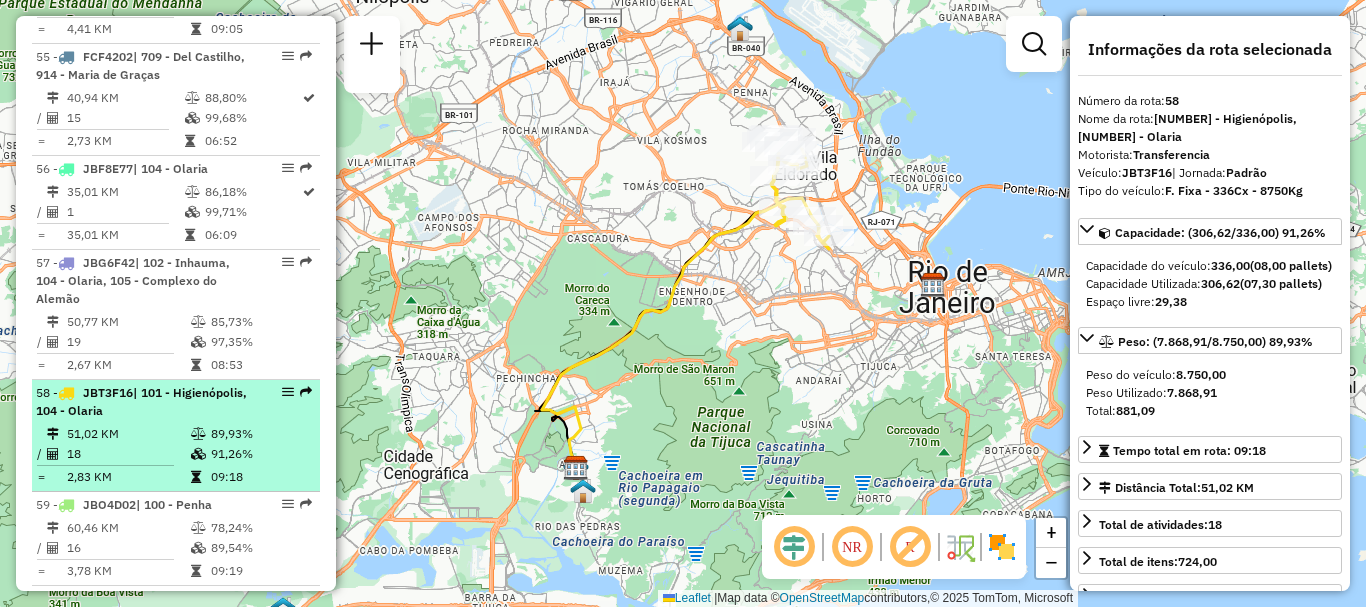 click on "JBT3F16" at bounding box center (108, 392) 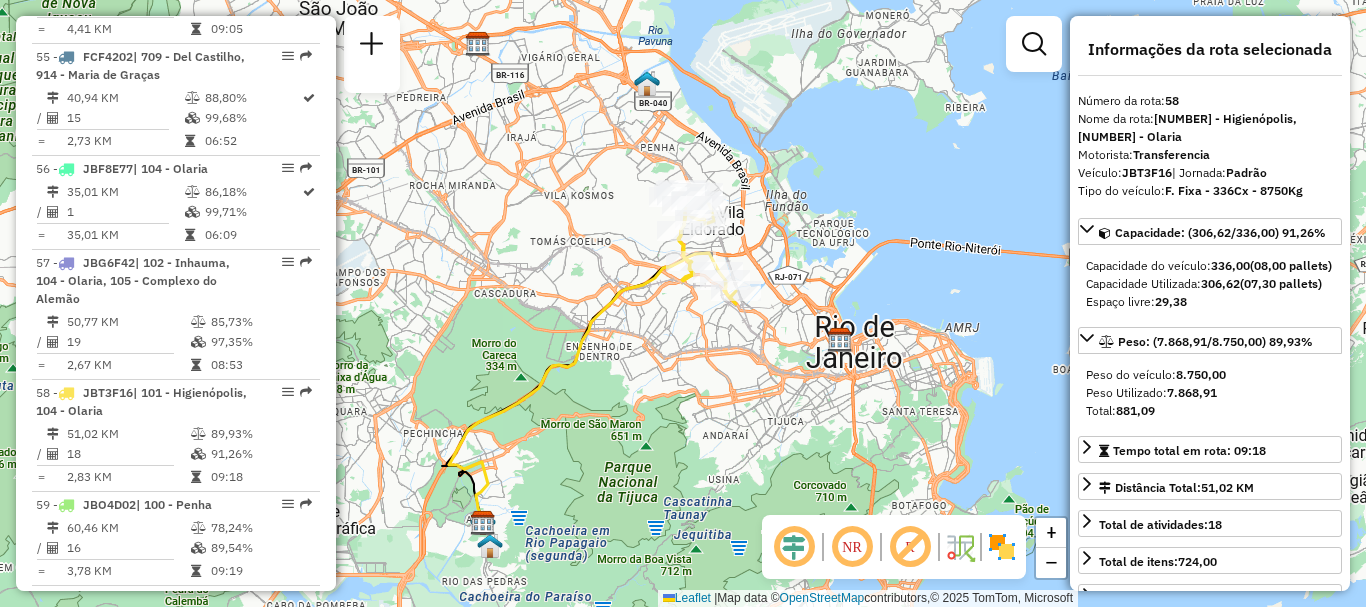 drag, startPoint x: 705, startPoint y: 207, endPoint x: 612, endPoint y: 258, distance: 106.06602 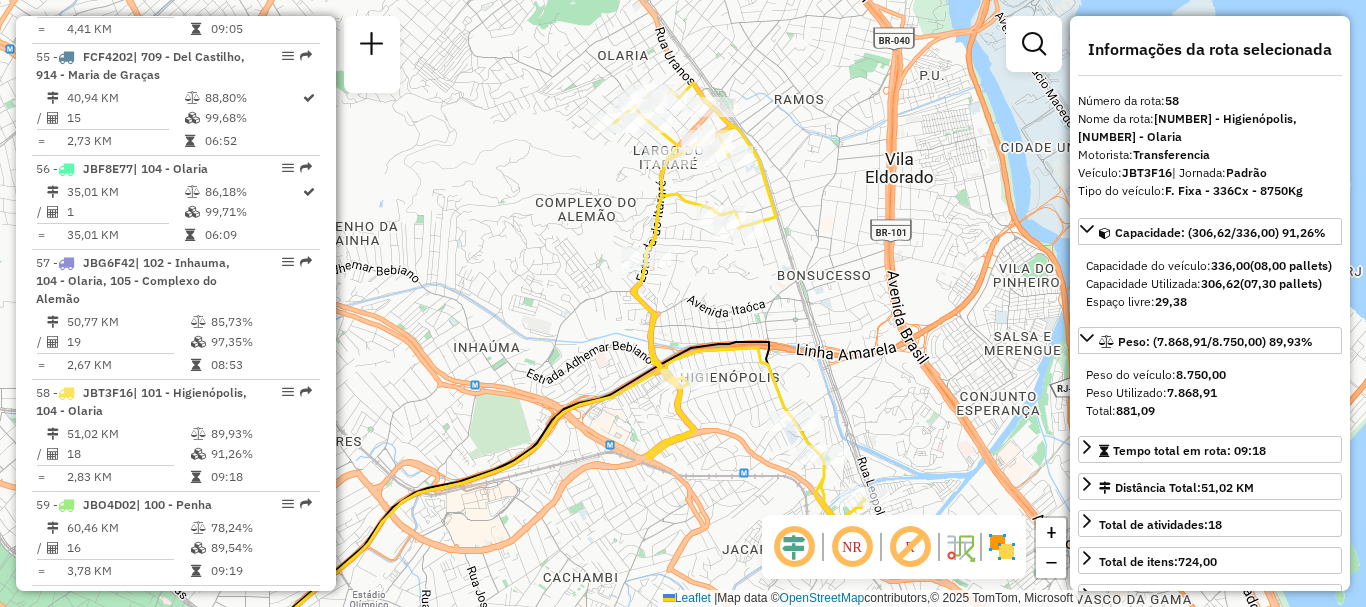 drag, startPoint x: 702, startPoint y: 188, endPoint x: 759, endPoint y: 188, distance: 57 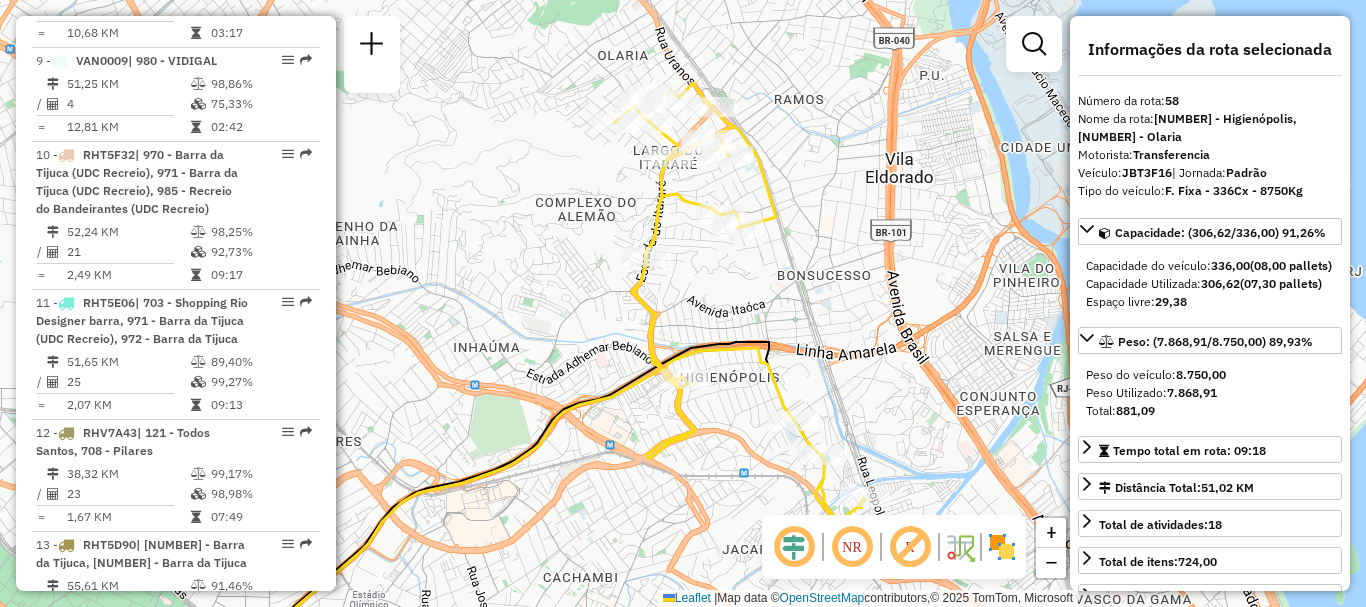 scroll, scrollTop: 5853, scrollLeft: 0, axis: vertical 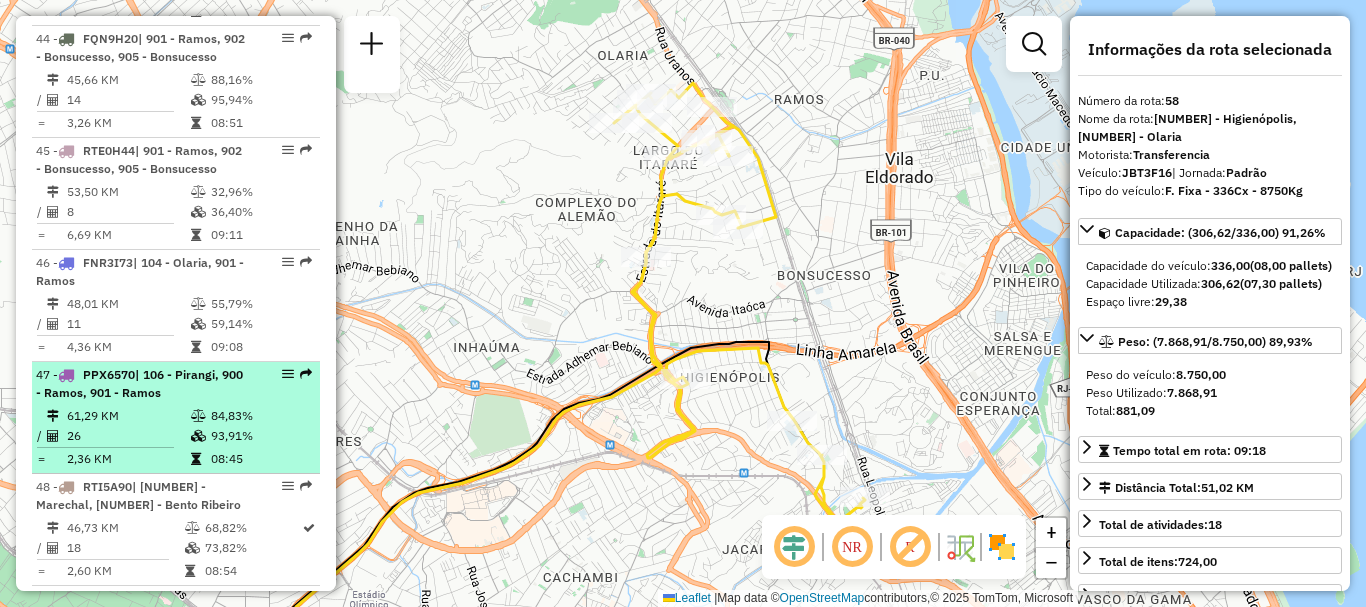 click on "| 106 - Pirangi, 900 - Ramos, 901 - Ramos" at bounding box center [139, 383] 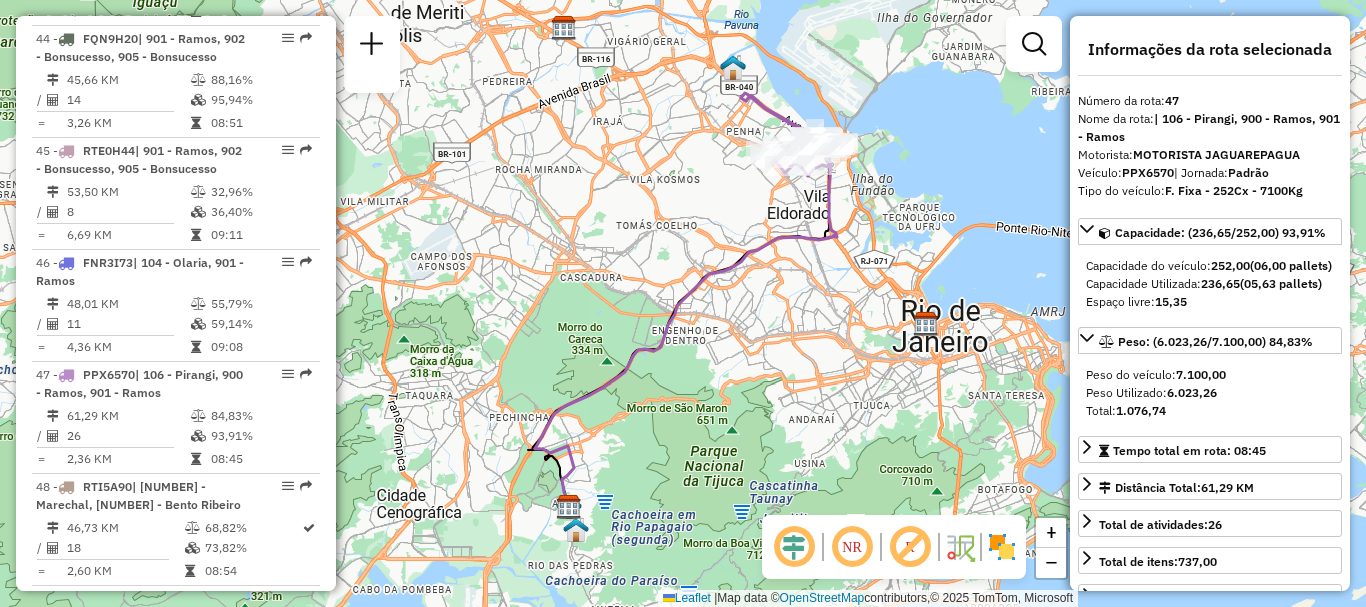 drag, startPoint x: 773, startPoint y: 204, endPoint x: 738, endPoint y: 220, distance: 38.483765 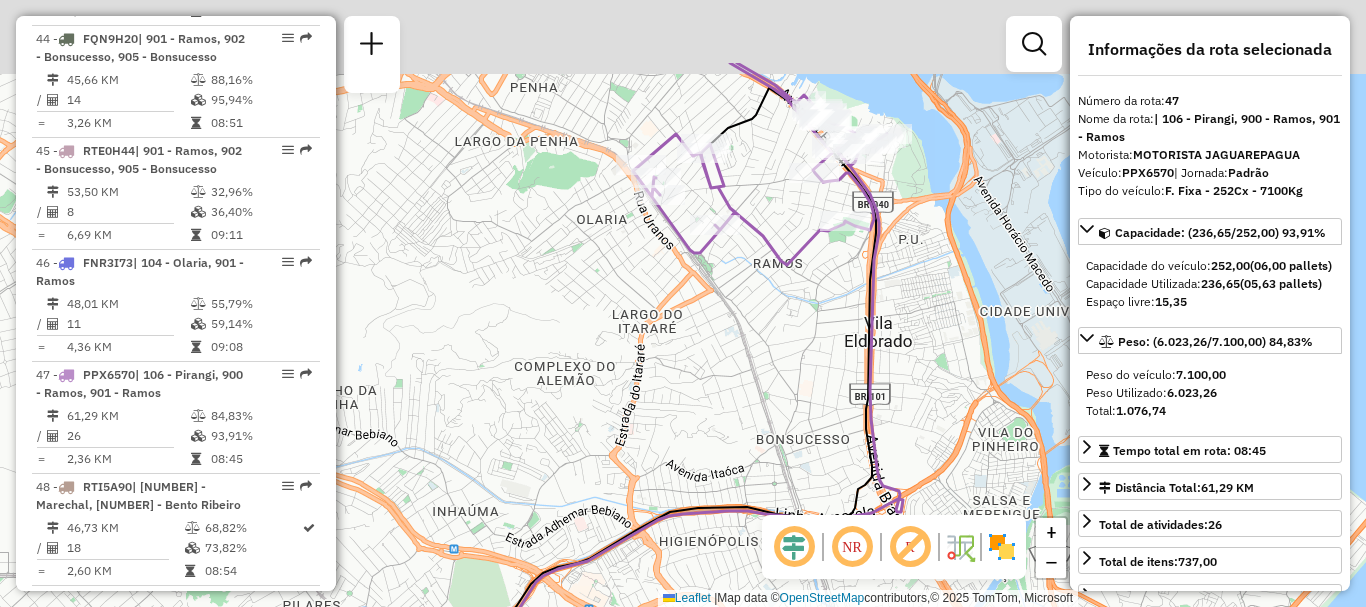 drag, startPoint x: 789, startPoint y: 179, endPoint x: 742, endPoint y: 319, distance: 147.67871 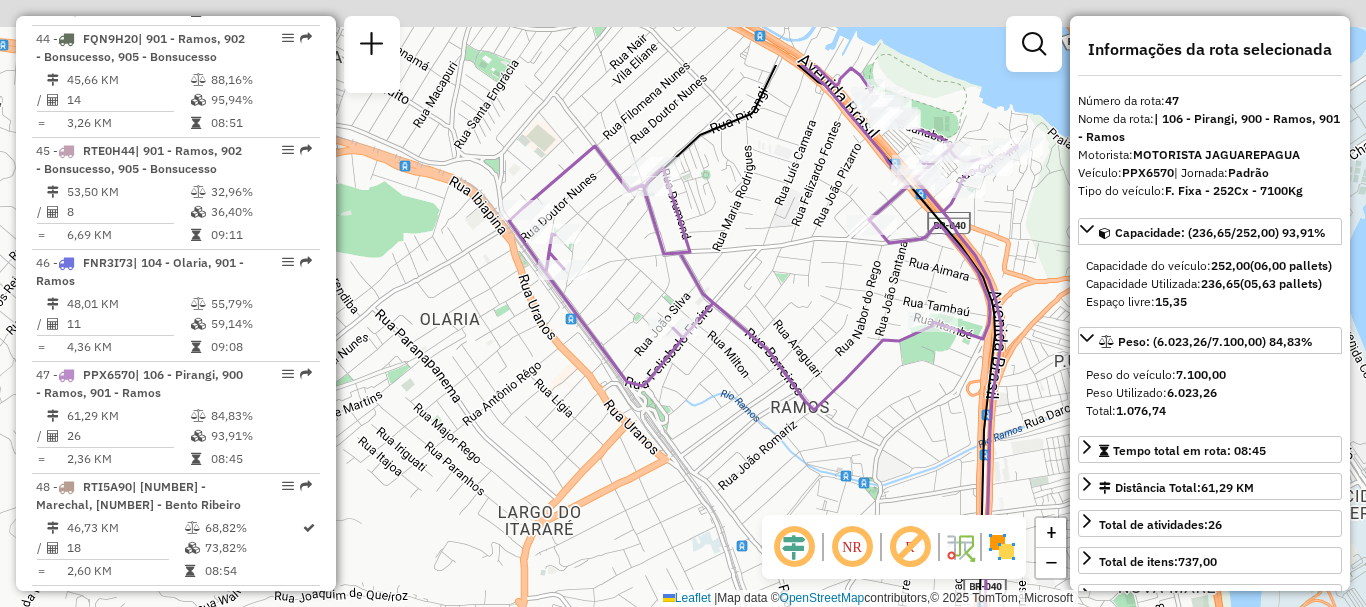 drag, startPoint x: 775, startPoint y: 281, endPoint x: 792, endPoint y: 326, distance: 48.104053 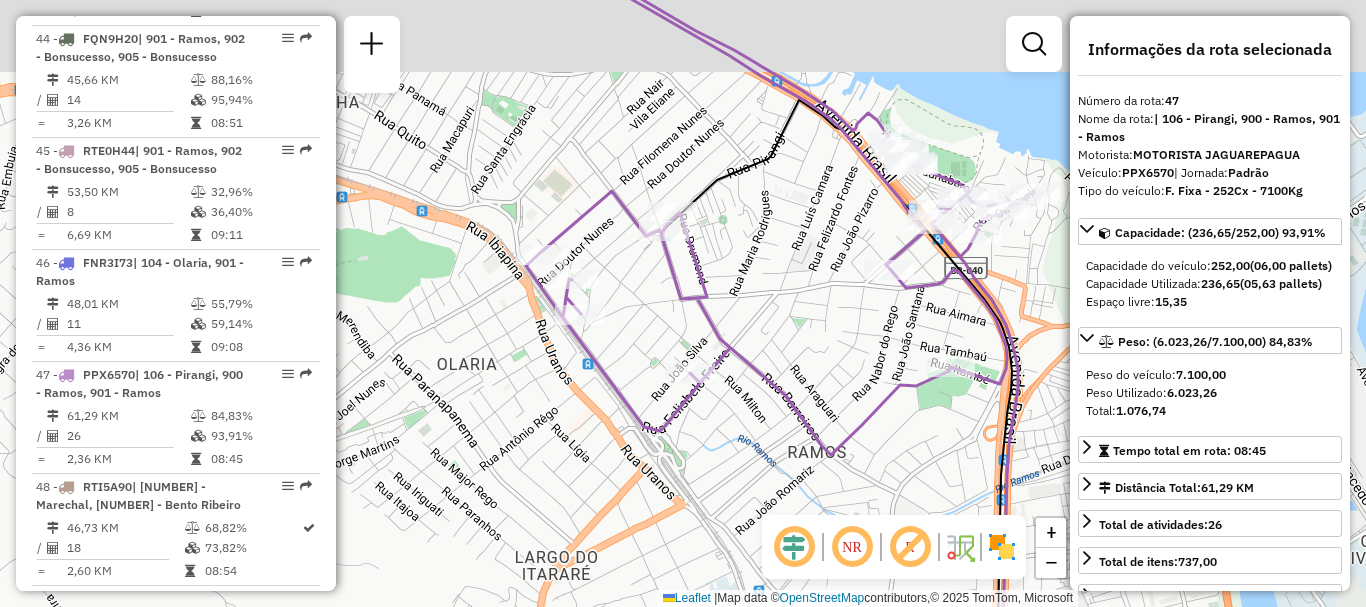 click on "Janela de atendimento Grade de atendimento Capacidade Transportadoras Veículos Cliente Pedidos  Rotas Selecione os dias de semana para filtrar as janelas de atendimento  Seg   Ter   Qua   Qui   Sex   Sáb   Dom  Informe o período da janela de atendimento: De: Até:  Filtrar exatamente a janela do cliente  Considerar janela de atendimento padrão  Selecione os dias de semana para filtrar as grades de atendimento  Seg   Ter   Qua   Qui   Sex   Sáb   Dom   Considerar clientes sem dia de atendimento cadastrado  Clientes fora do dia de atendimento selecionado Filtrar as atividades entre os valores definidos abaixo:  Peso mínimo:   Peso máximo:   Cubagem mínima:   Cubagem máxima:   De:   Até:  Filtrar as atividades entre o tempo de atendimento definido abaixo:  De:   Até:   Considerar capacidade total dos clientes não roteirizados Transportadora: Selecione um ou mais itens Tipo de veículo: Selecione um ou mais itens Veículo: Selecione um ou mais itens Motorista: Selecione um ou mais itens Nome: Rótulo:" 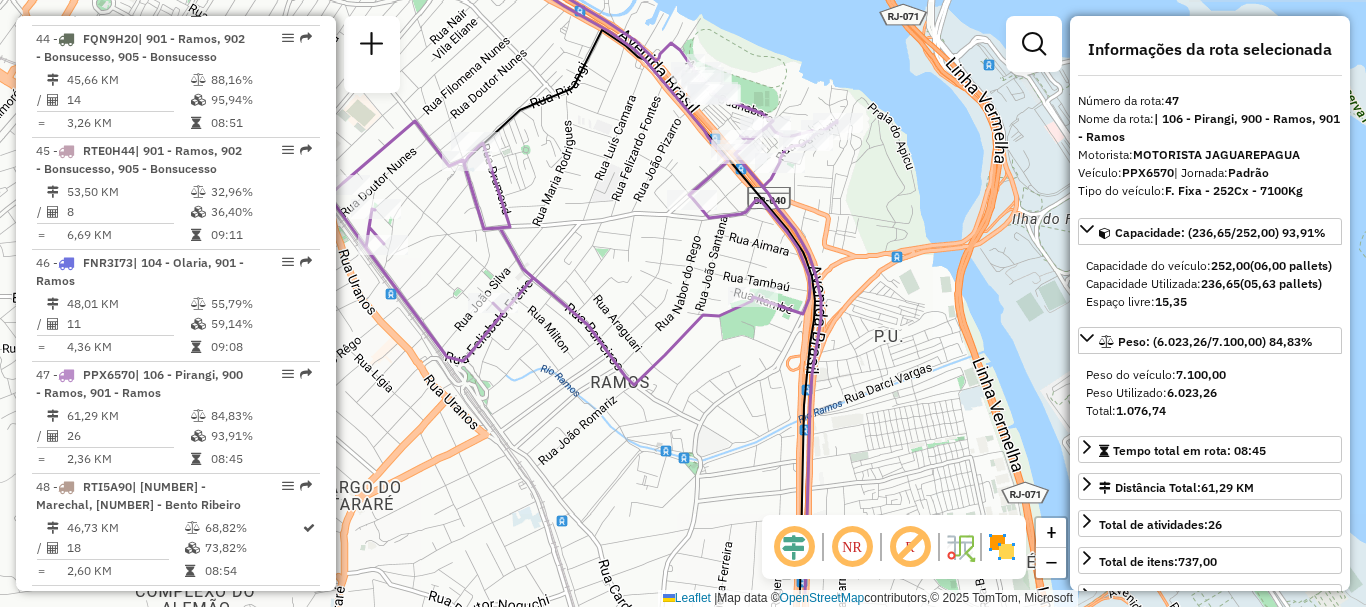 drag, startPoint x: 791, startPoint y: 251, endPoint x: 593, endPoint y: 178, distance: 211.02843 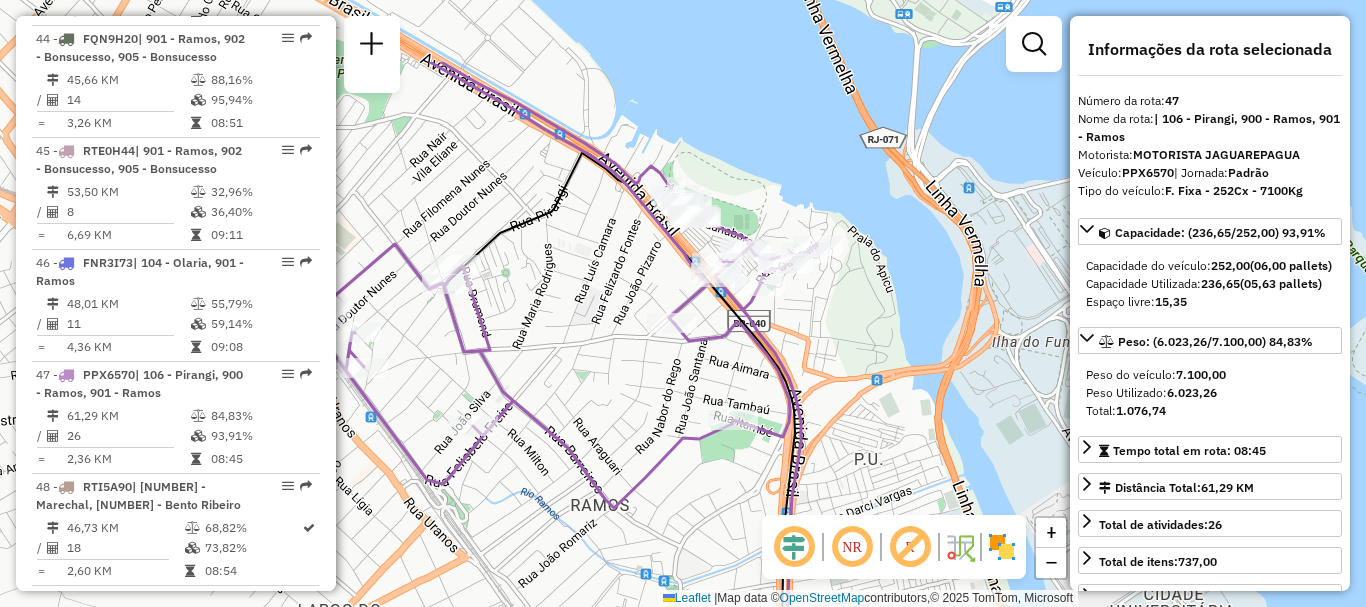 drag, startPoint x: 615, startPoint y: 201, endPoint x: 596, endPoint y: 334, distance: 134.3503 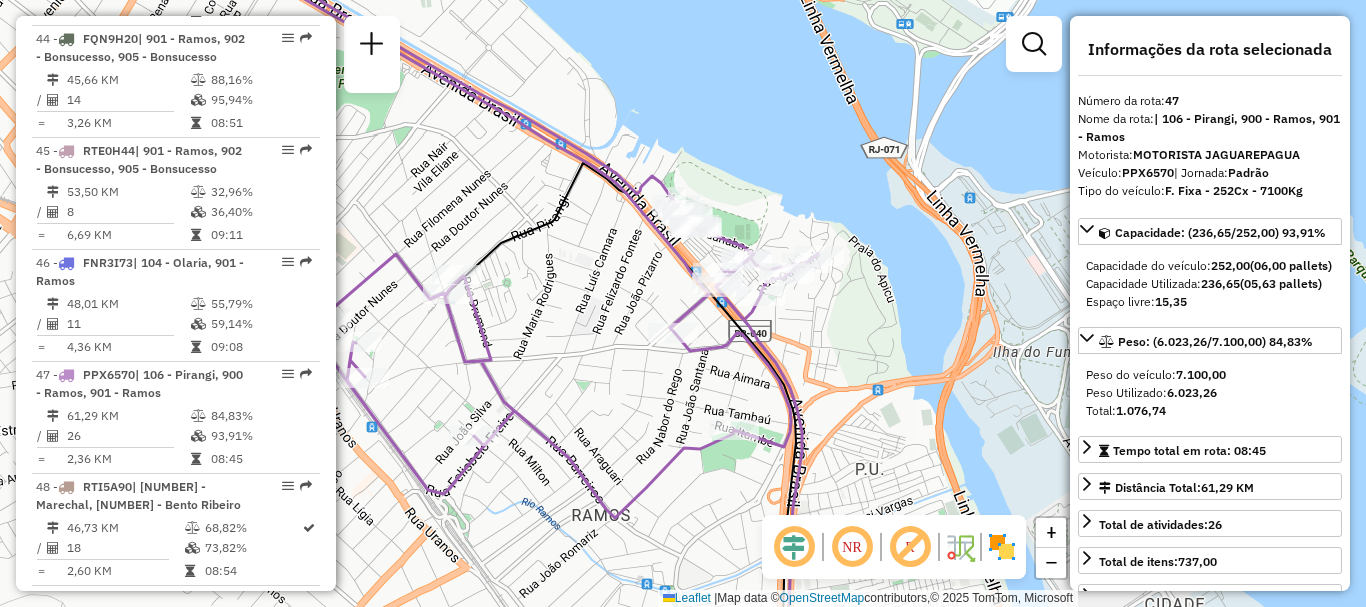 scroll, scrollTop: 7067, scrollLeft: 0, axis: vertical 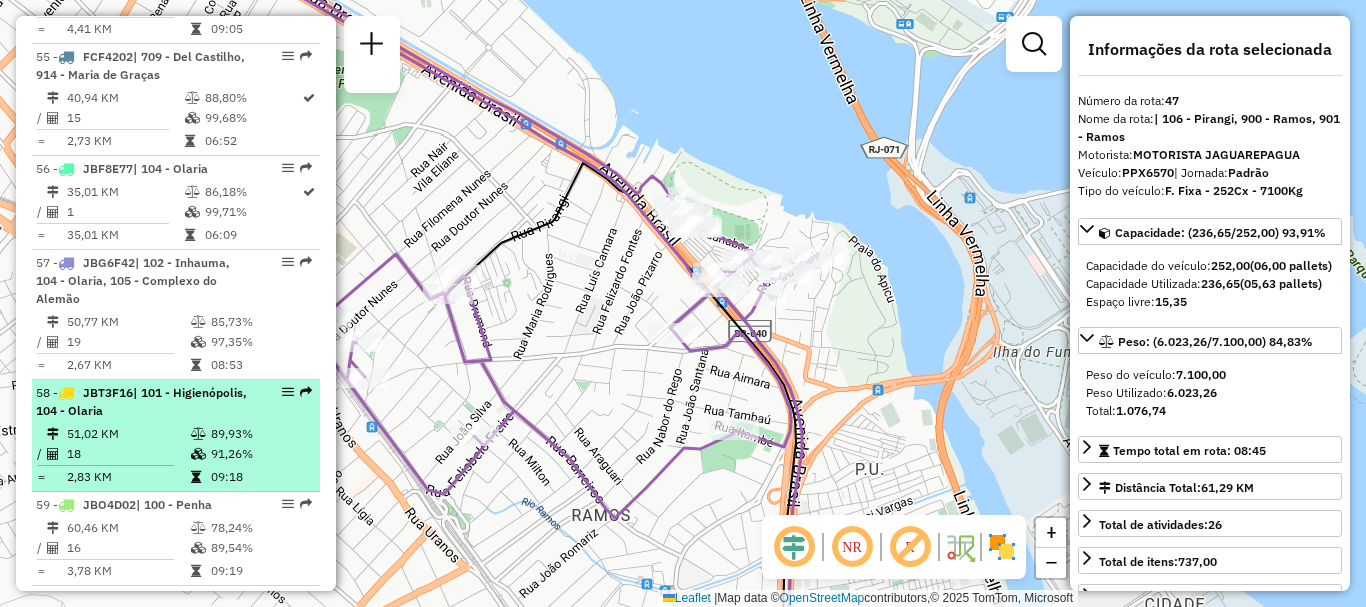 click on "[NUMBER] - [PLATE] | [NUMBER] - Higienópolis, [NUMBER] - Olaria" at bounding box center [142, 402] 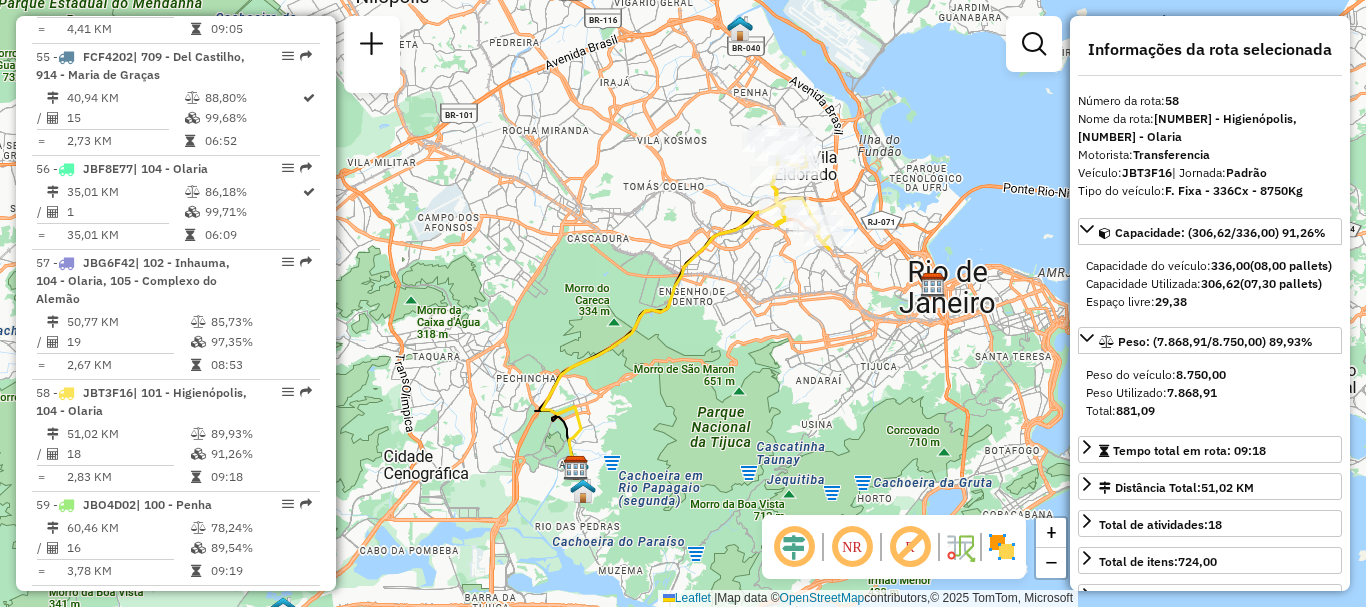 drag, startPoint x: 687, startPoint y: 222, endPoint x: 590, endPoint y: 300, distance: 124.47088 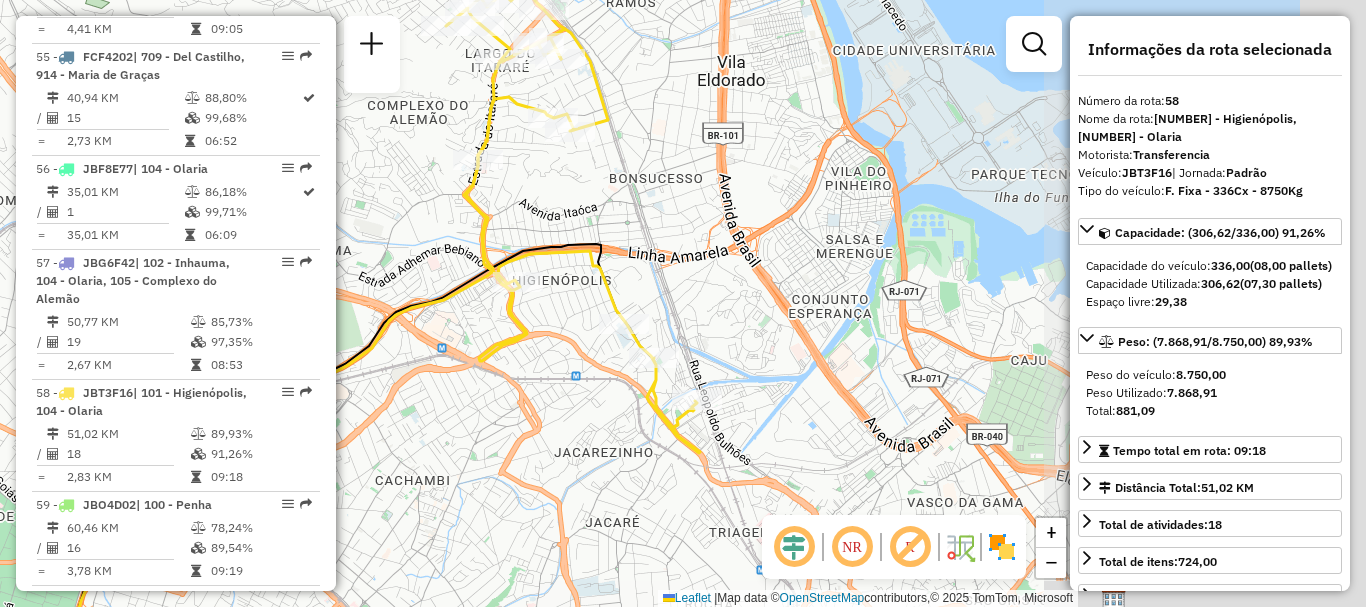drag, startPoint x: 1022, startPoint y: 251, endPoint x: 575, endPoint y: 302, distance: 449.9 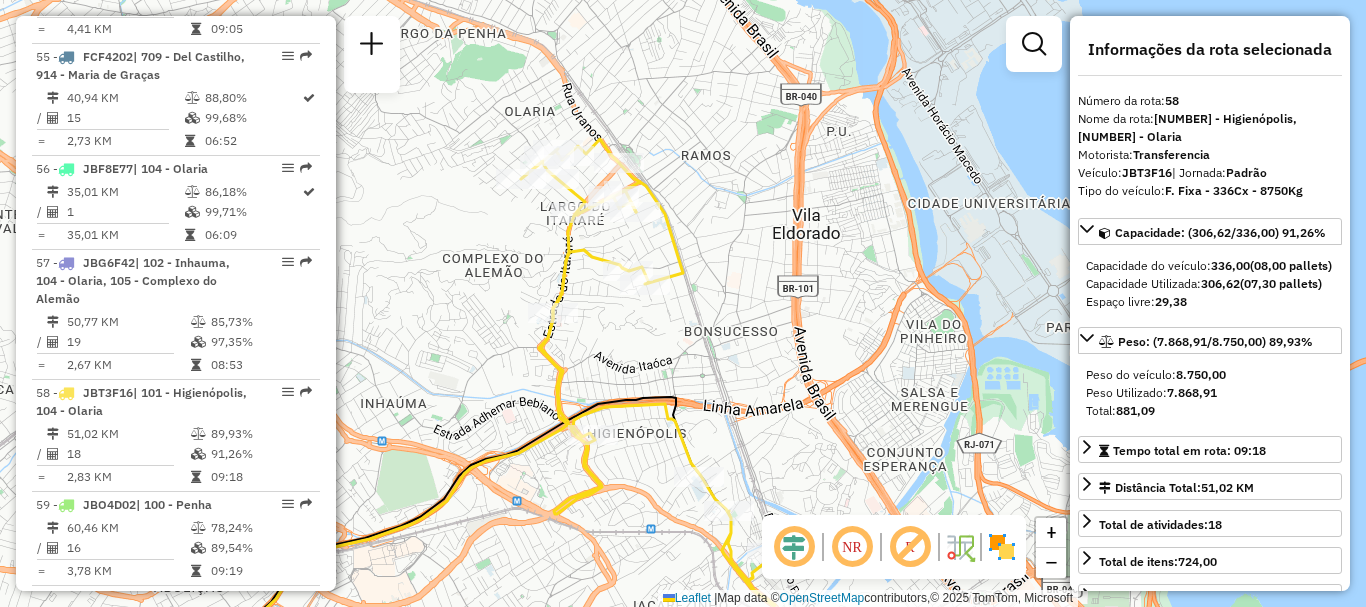 drag, startPoint x: 570, startPoint y: 199, endPoint x: 647, endPoint y: 360, distance: 178.46568 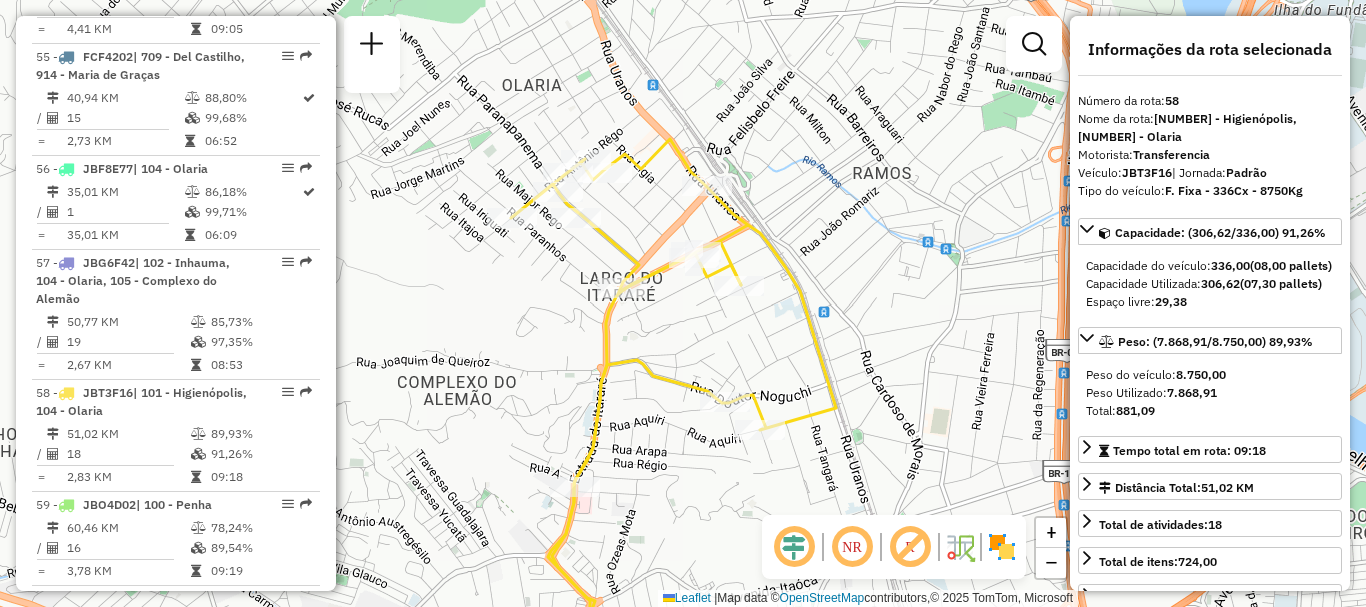 drag, startPoint x: 561, startPoint y: 247, endPoint x: 647, endPoint y: 340, distance: 126.66886 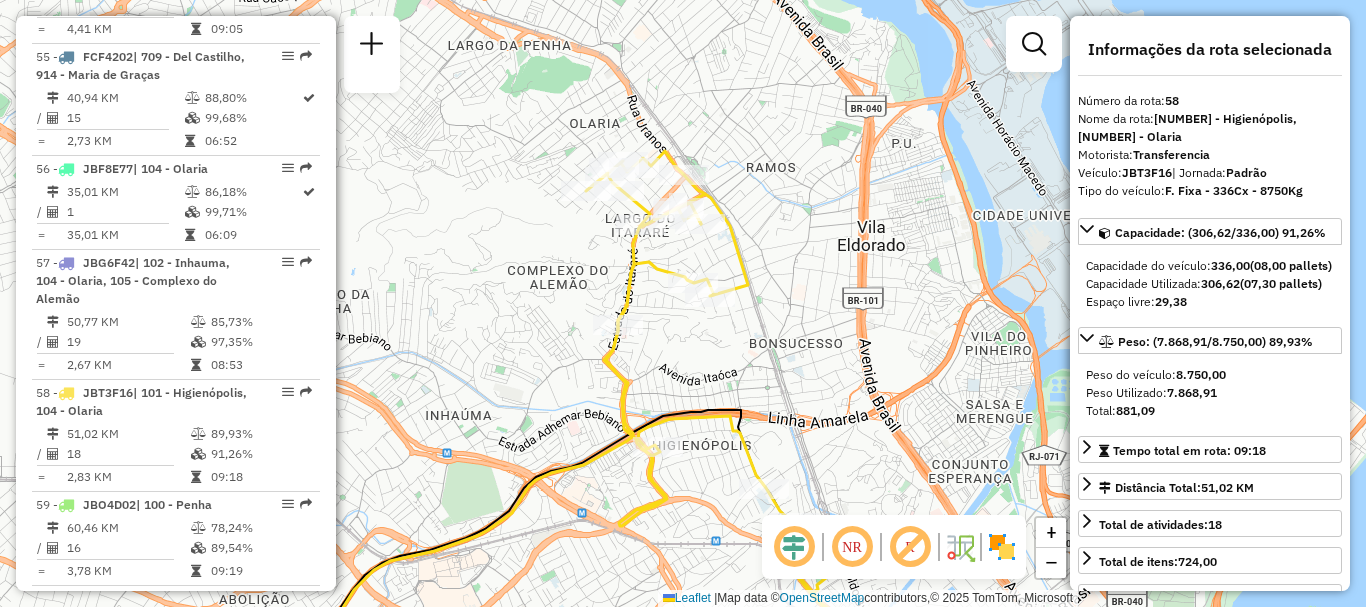 drag, startPoint x: 635, startPoint y: 413, endPoint x: 610, endPoint y: 330, distance: 86.683334 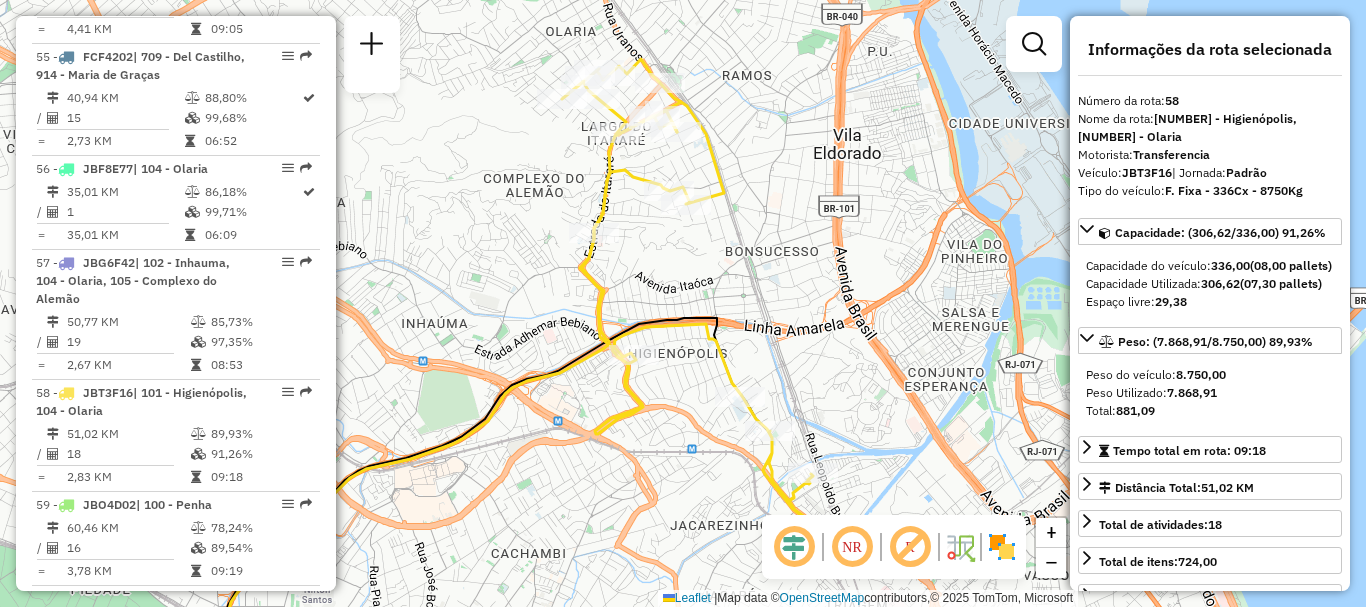 drag, startPoint x: 680, startPoint y: 474, endPoint x: 679, endPoint y: 435, distance: 39.012817 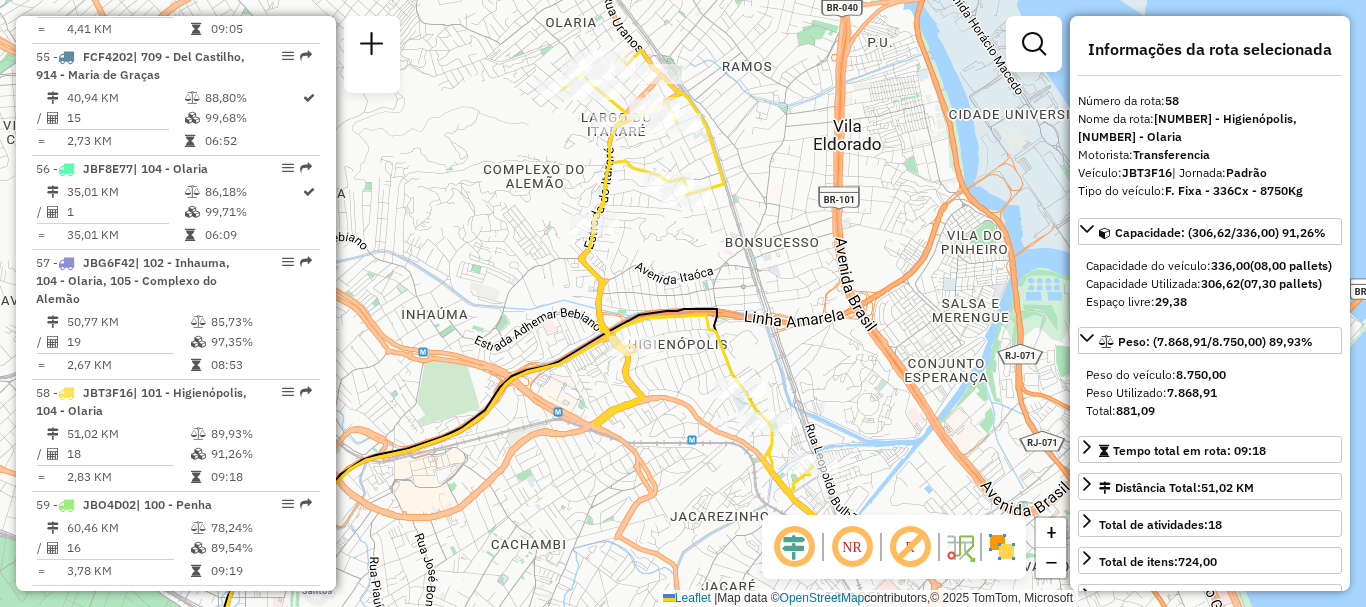 click on "Janela de atendimento Grade de atendimento Capacidade Transportadoras Veículos Cliente Pedidos  Rotas Selecione os dias de semana para filtrar as janelas de atendimento  Seg   Ter   Qua   Qui   Sex   Sáb   Dom  Informe o período da janela de atendimento: De: Até:  Filtrar exatamente a janela do cliente  Considerar janela de atendimento padrão  Selecione os dias de semana para filtrar as grades de atendimento  Seg   Ter   Qua   Qui   Sex   Sáb   Dom   Considerar clientes sem dia de atendimento cadastrado  Clientes fora do dia de atendimento selecionado Filtrar as atividades entre os valores definidos abaixo:  Peso mínimo:   Peso máximo:   Cubagem mínima:   Cubagem máxima:   De:   Até:  Filtrar as atividades entre o tempo de atendimento definido abaixo:  De:   Até:   Considerar capacidade total dos clientes não roteirizados Transportadora: Selecione um ou mais itens Tipo de veículo: Selecione um ou mais itens Veículo: Selecione um ou mais itens Motorista: Selecione um ou mais itens Nome: Rótulo:" 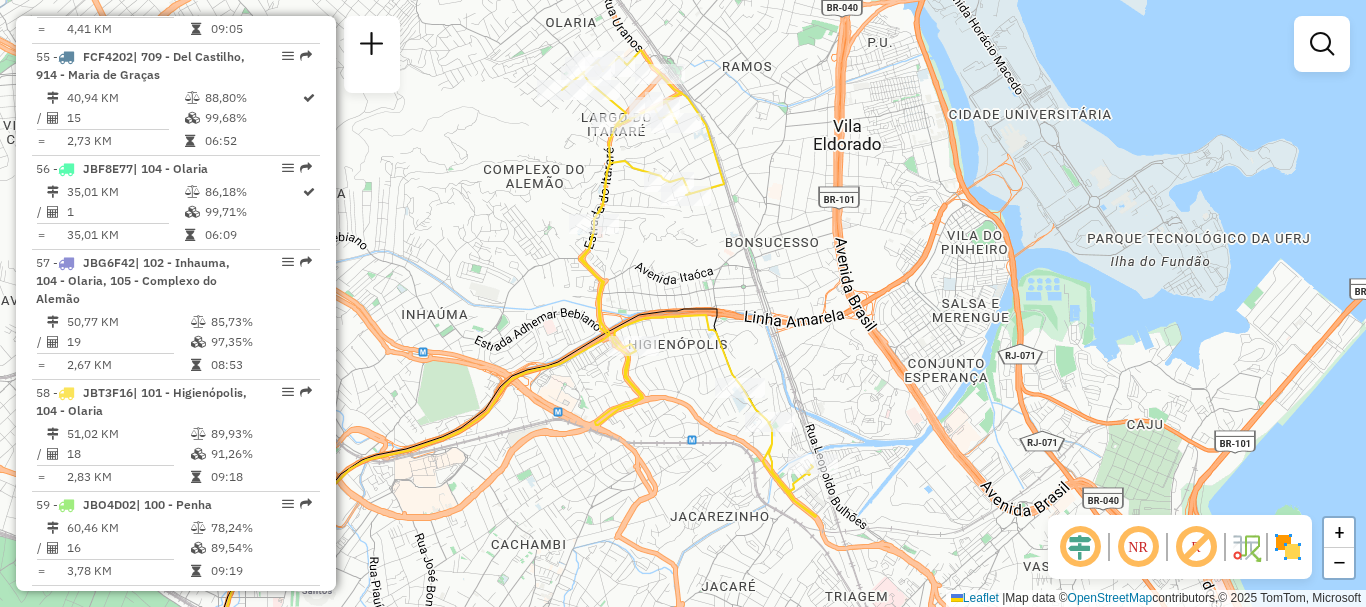 scroll, scrollTop: 3913, scrollLeft: 0, axis: vertical 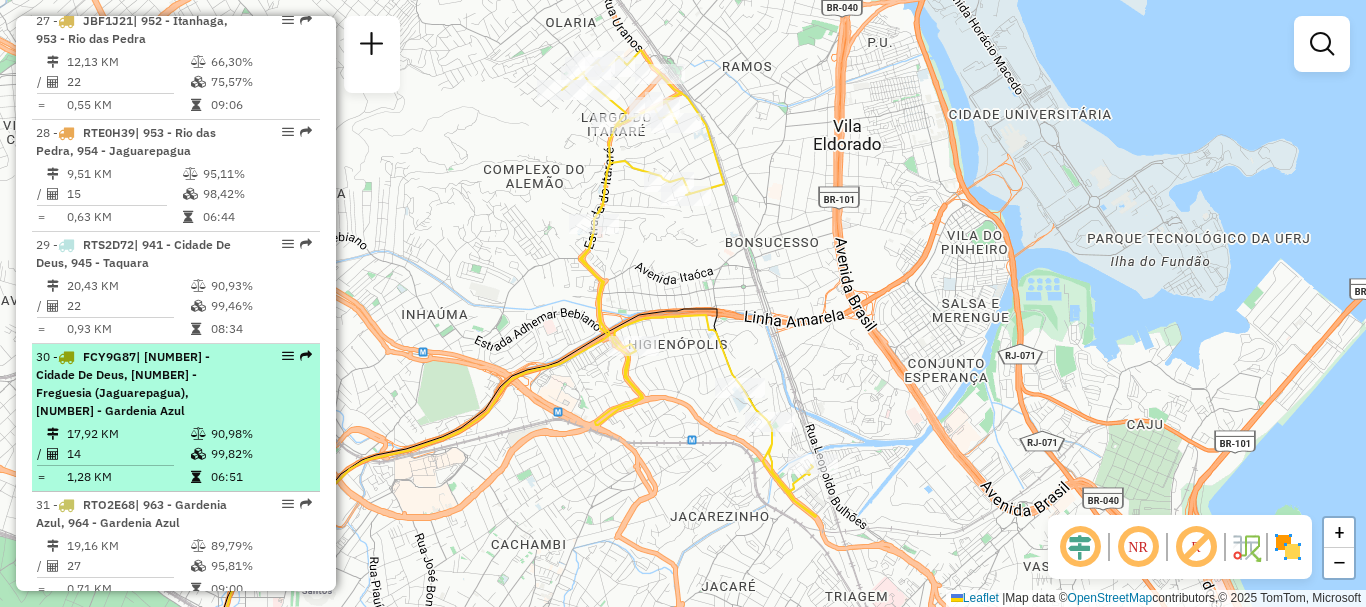click on "30 -       FCY9G87   | 941 - Cidade De Deus, 962 - Freguesia (Jaguarepagua), 964 - Gardenia Azul  17,92 KM   90,98%  /  14   99,82%     =  1,28 KM   06:51" at bounding box center [176, 418] 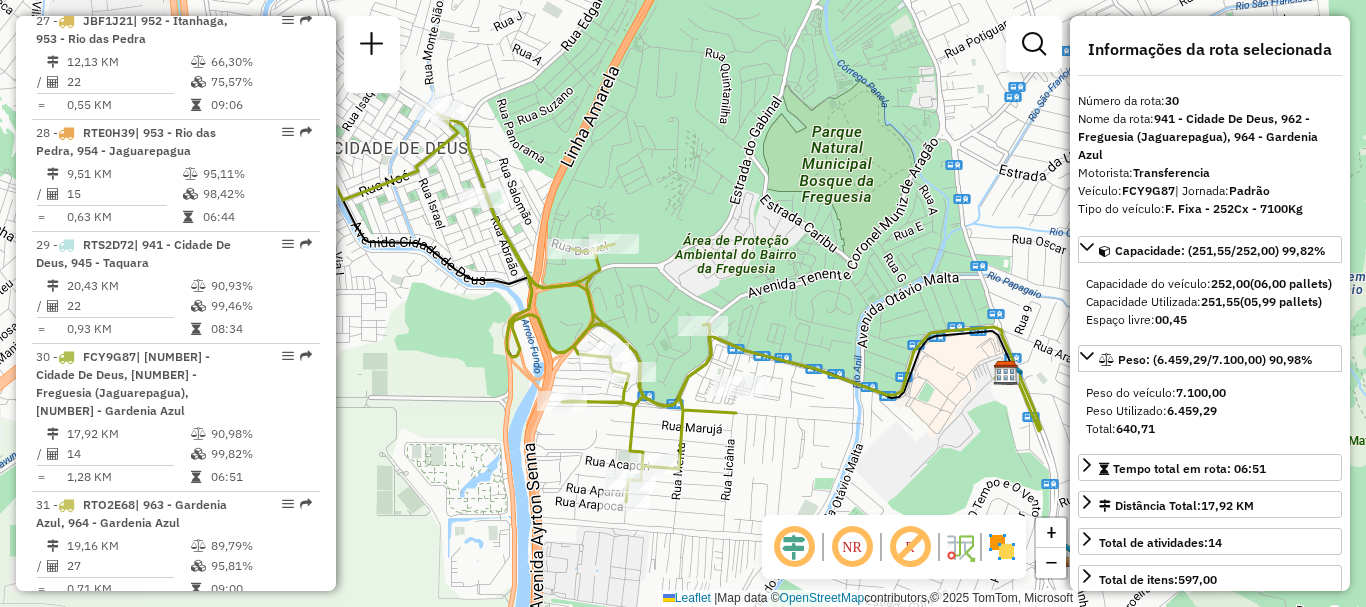 click on "32 - RTO2E61 | 954 - Jaguarepagua, 960 - Araticum, 961 - Anil 18,94 KM 86,76% / 18 97,11% = 1,05 KM 06:42" at bounding box center (176, 669) 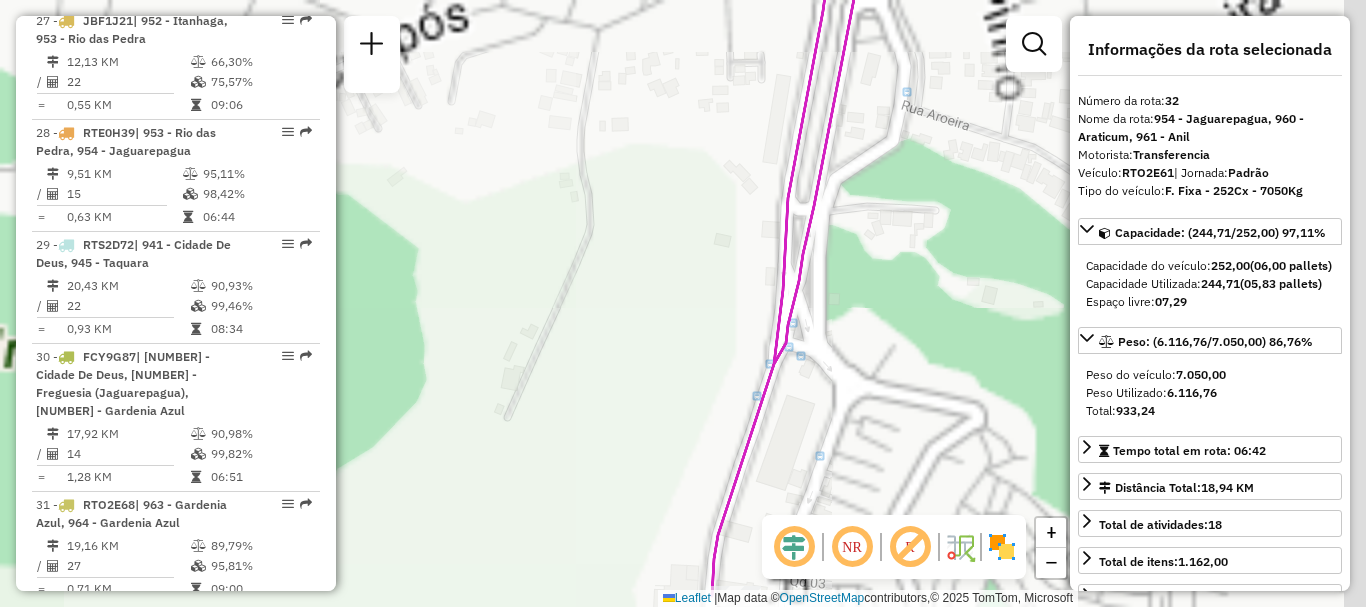 drag, startPoint x: 712, startPoint y: 474, endPoint x: 668, endPoint y: 367, distance: 115.69356 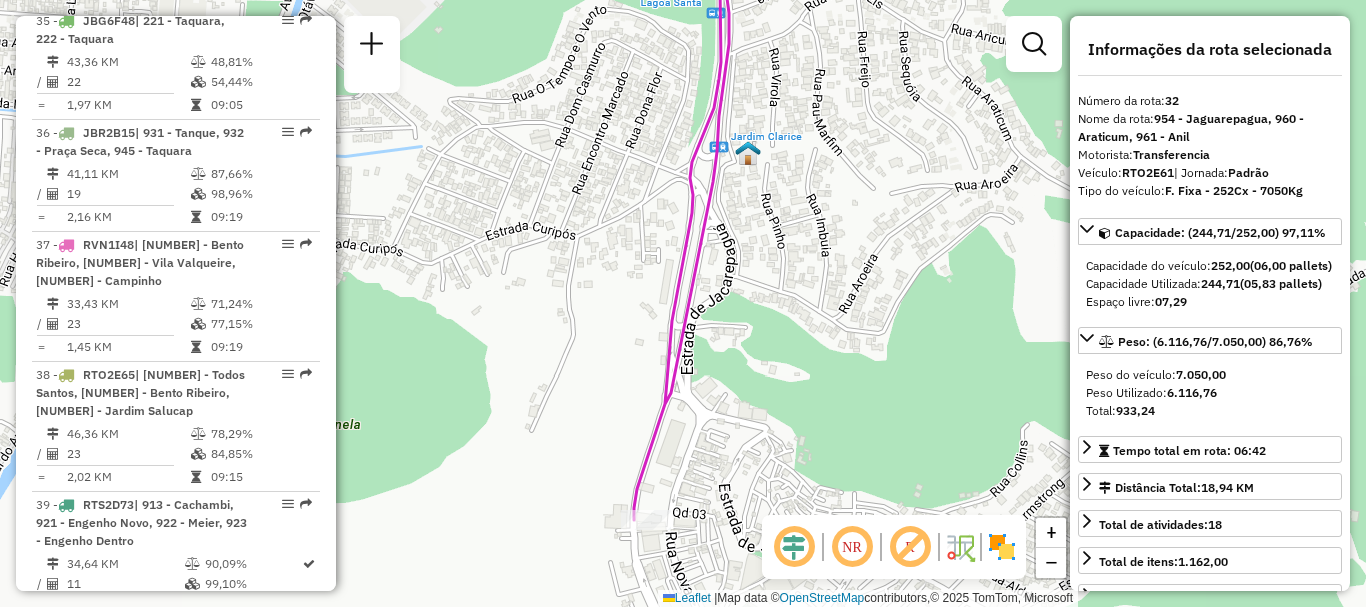 scroll, scrollTop: 3465, scrollLeft: 0, axis: vertical 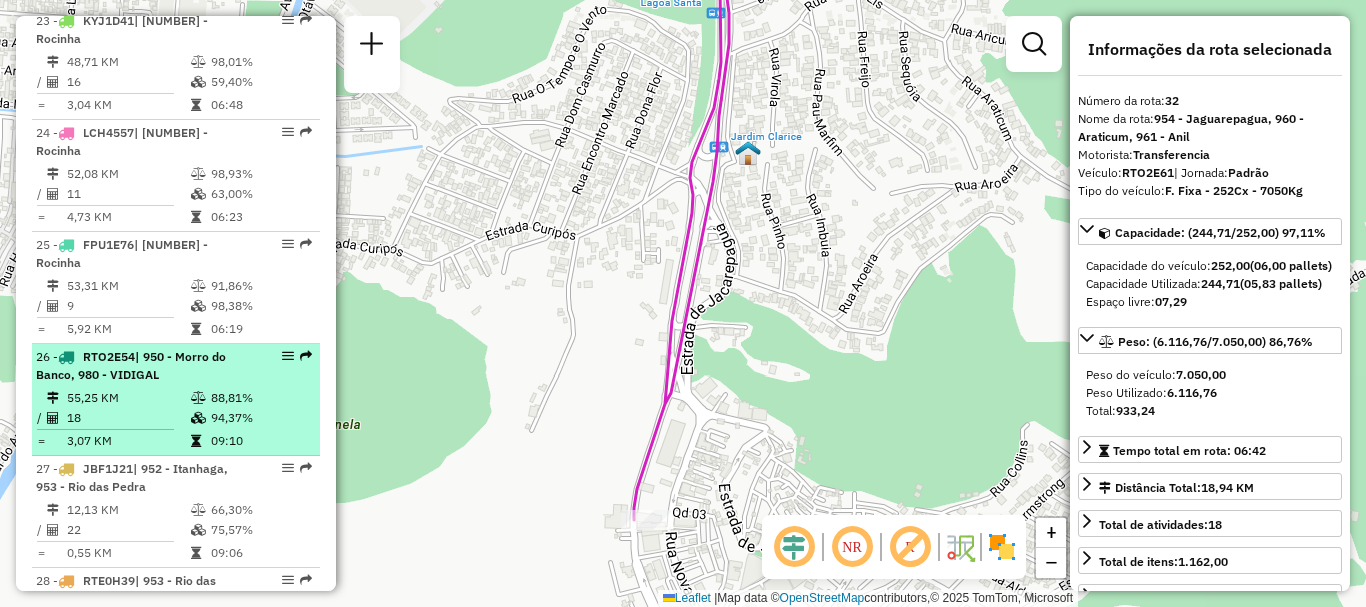 click on "26 -       RTO2E54   | 950 - Morro do Banco, 980 - VIDIGAL" at bounding box center [176, 366] 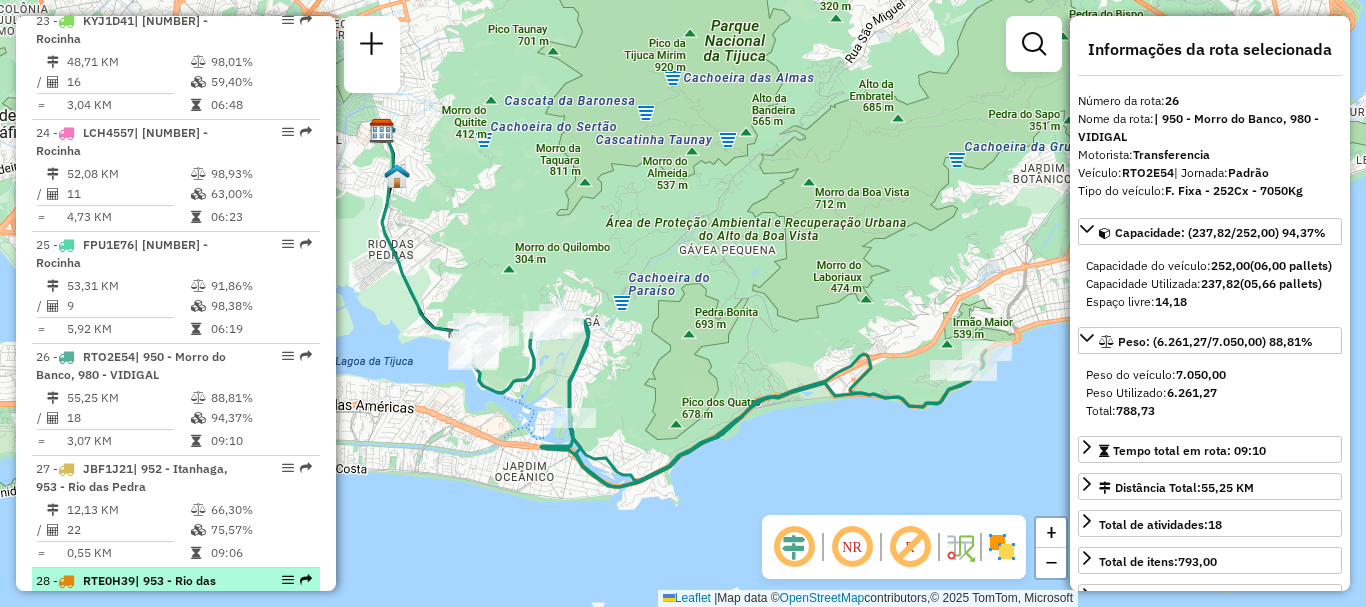 click on "| 953 - Rio das Pedra, 954 - Jaguarepagua" at bounding box center [126, 589] 